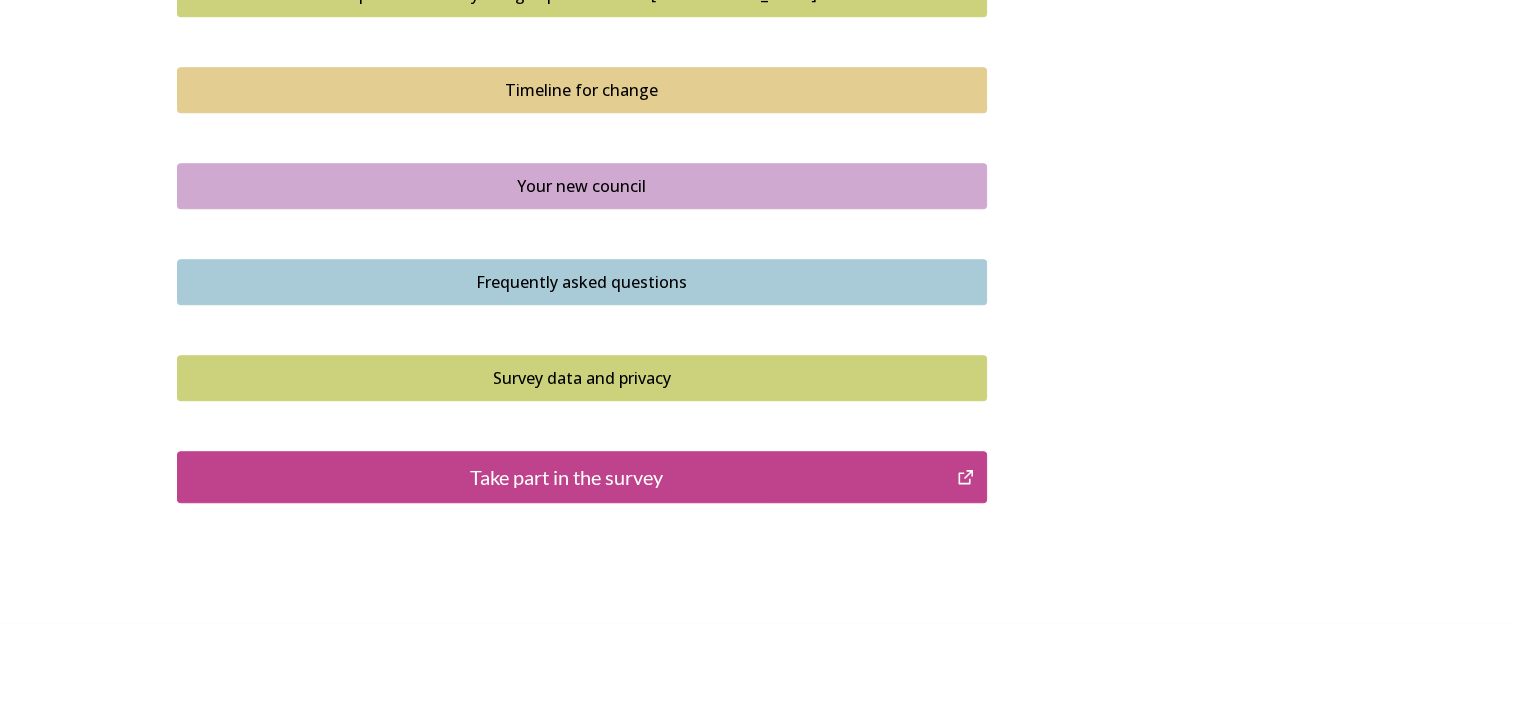 scroll, scrollTop: 1444, scrollLeft: 0, axis: vertical 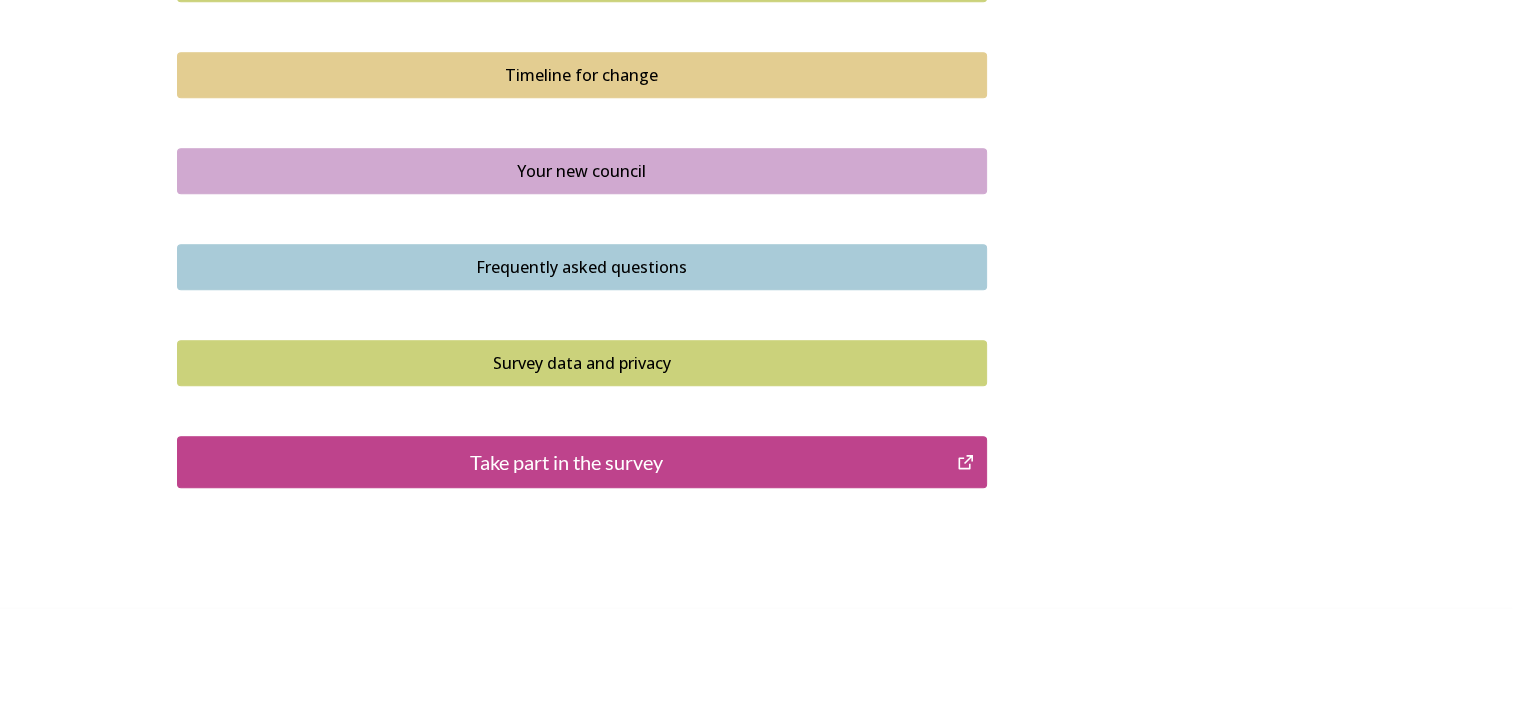 click on "Take part in the survey" at bounding box center [567, 462] 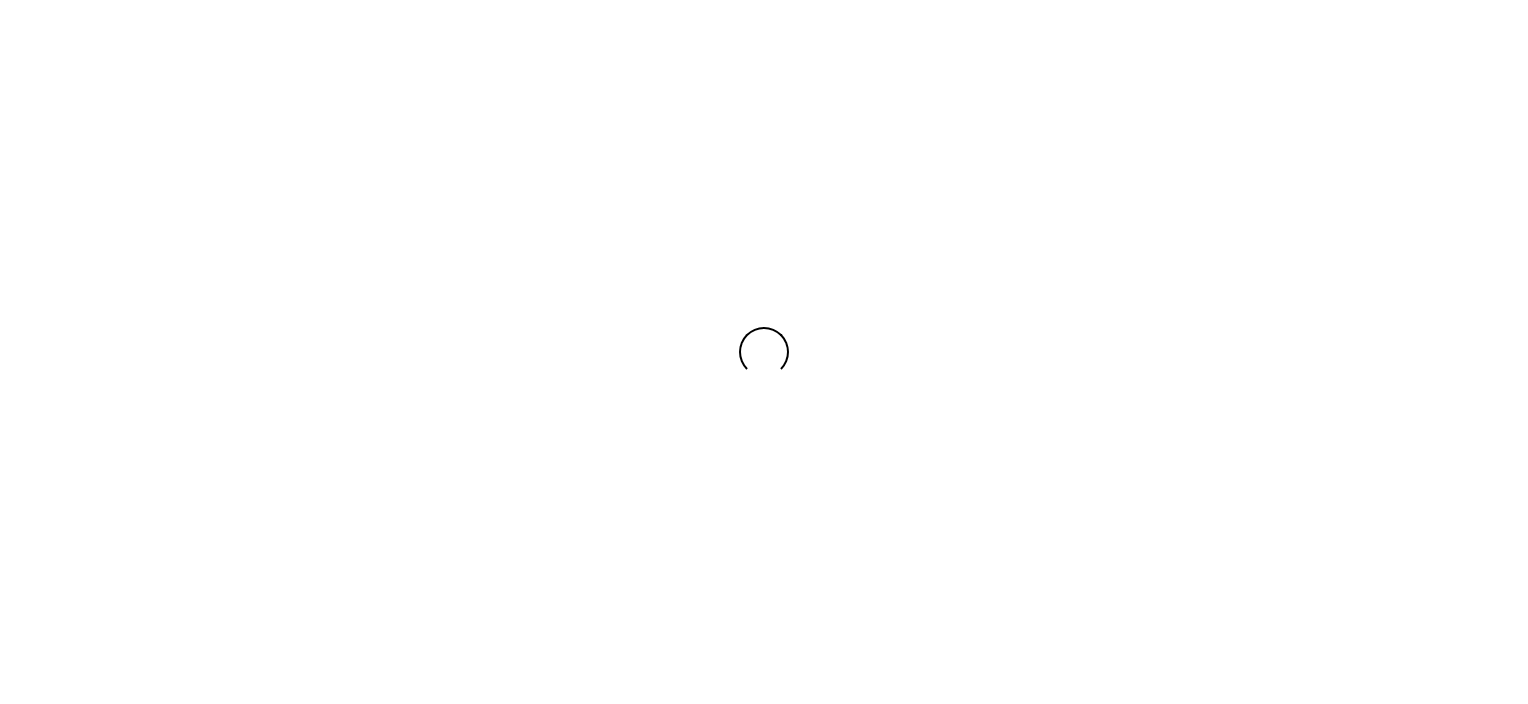 scroll, scrollTop: 0, scrollLeft: 0, axis: both 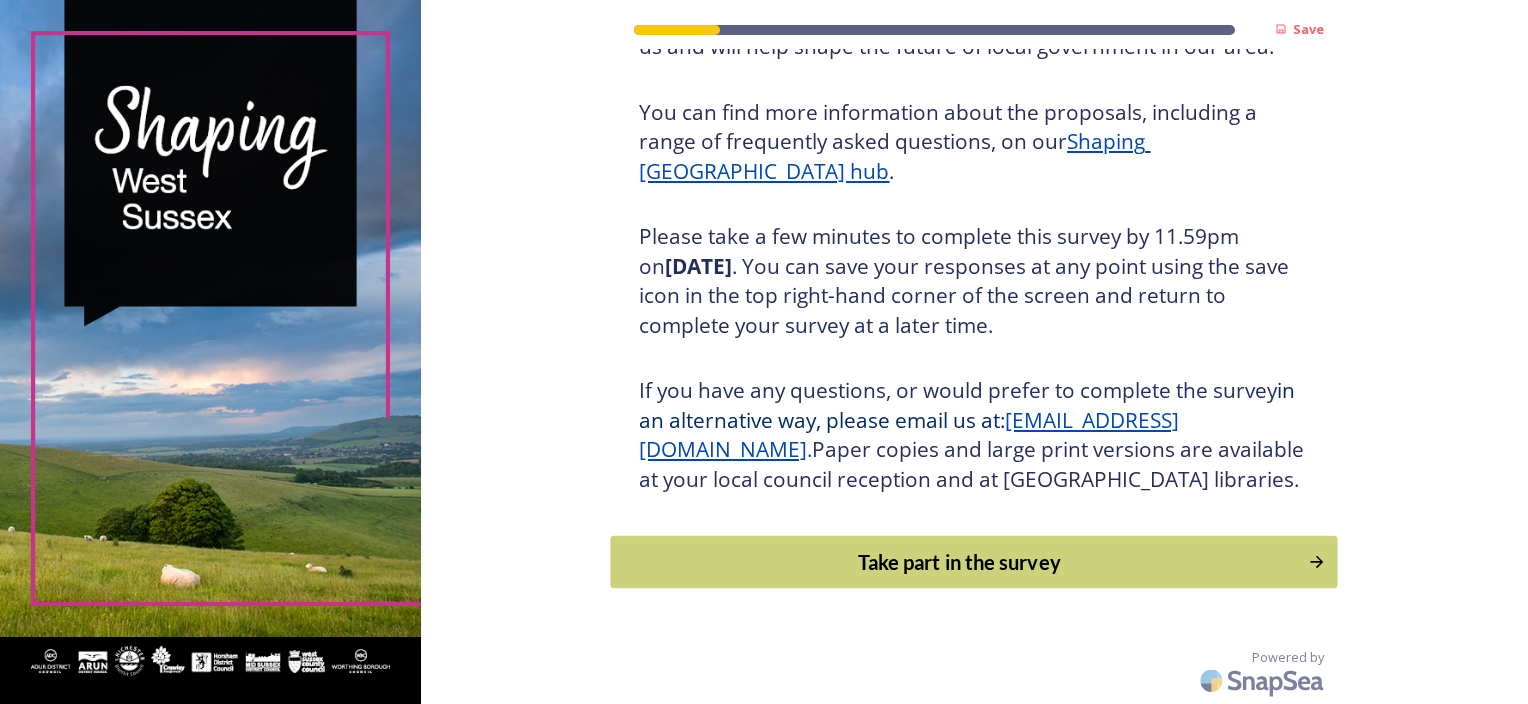 click on "Take part in the survey" at bounding box center [960, 562] 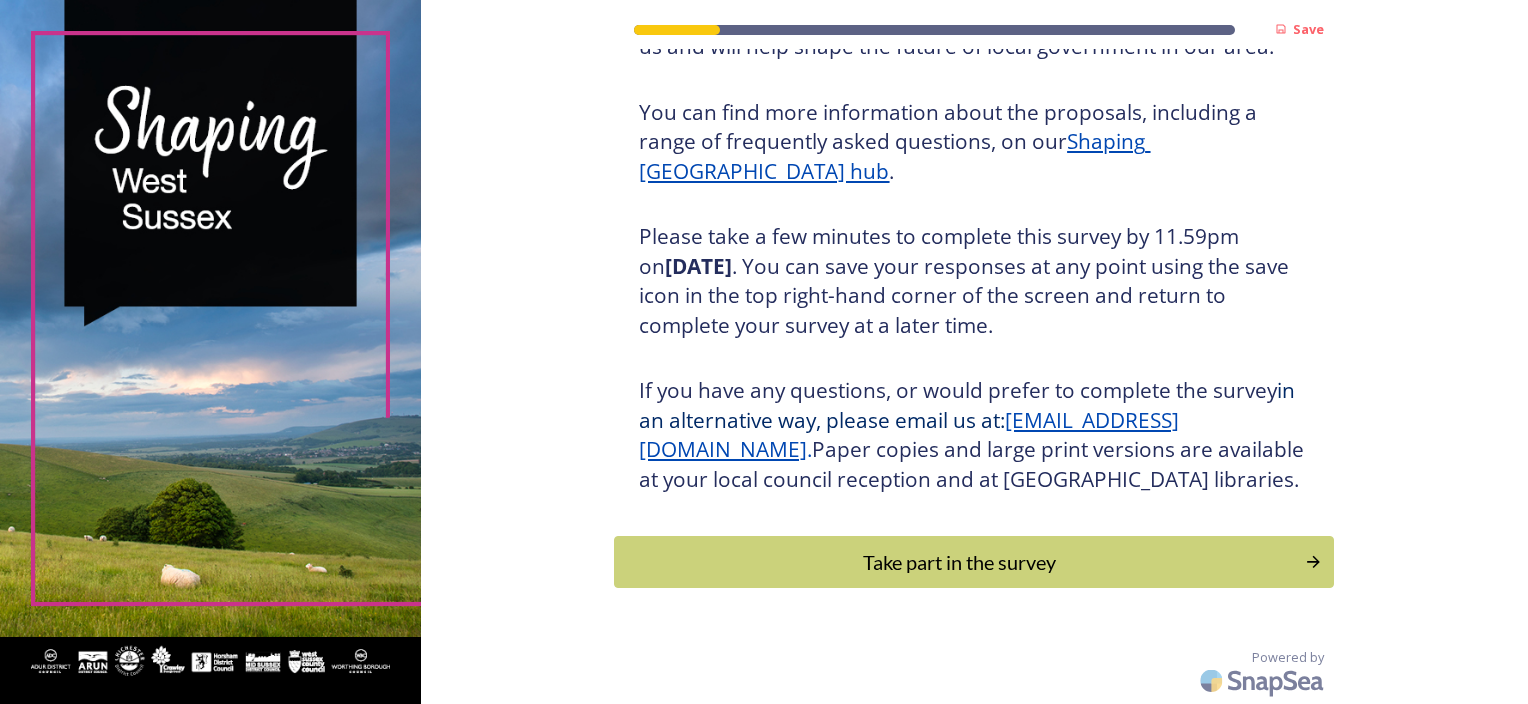 scroll, scrollTop: 0, scrollLeft: 0, axis: both 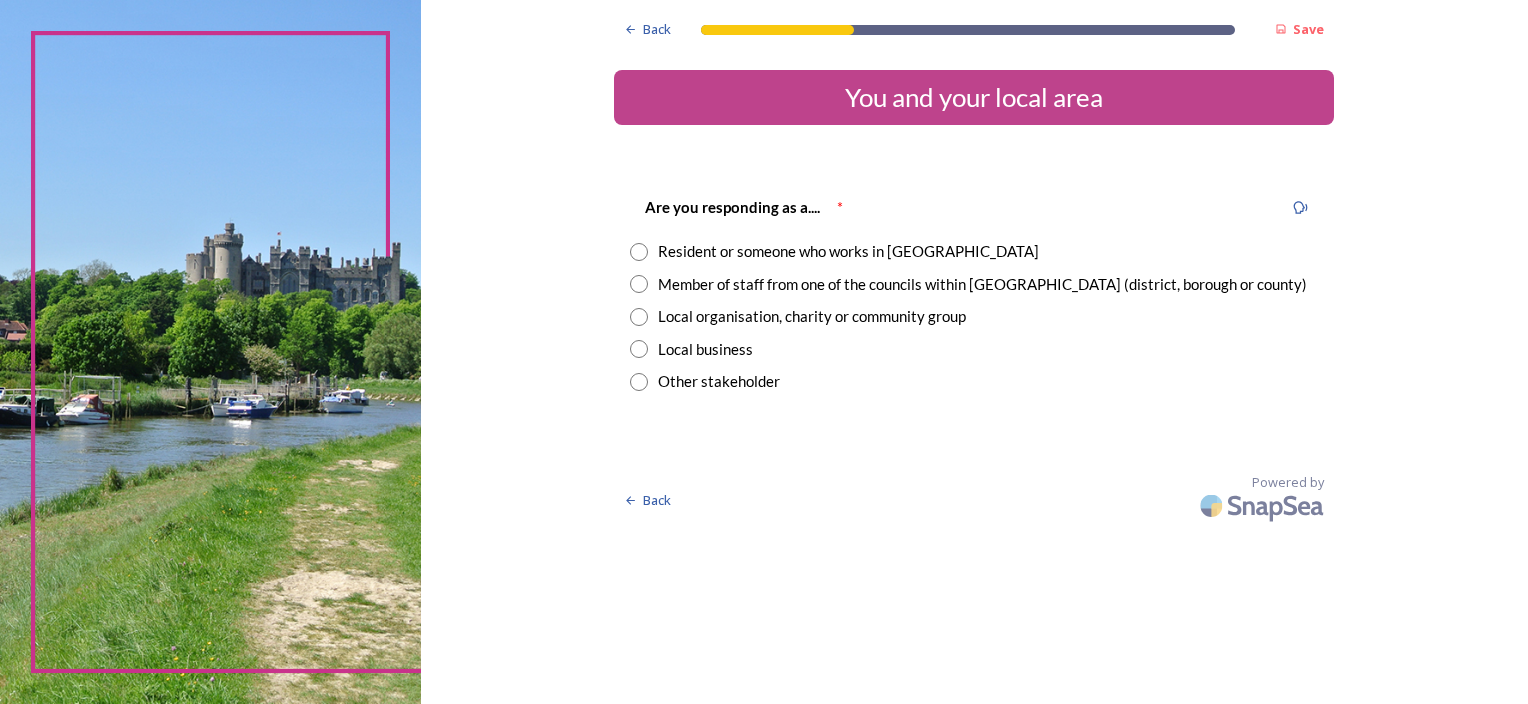 click at bounding box center (639, 284) 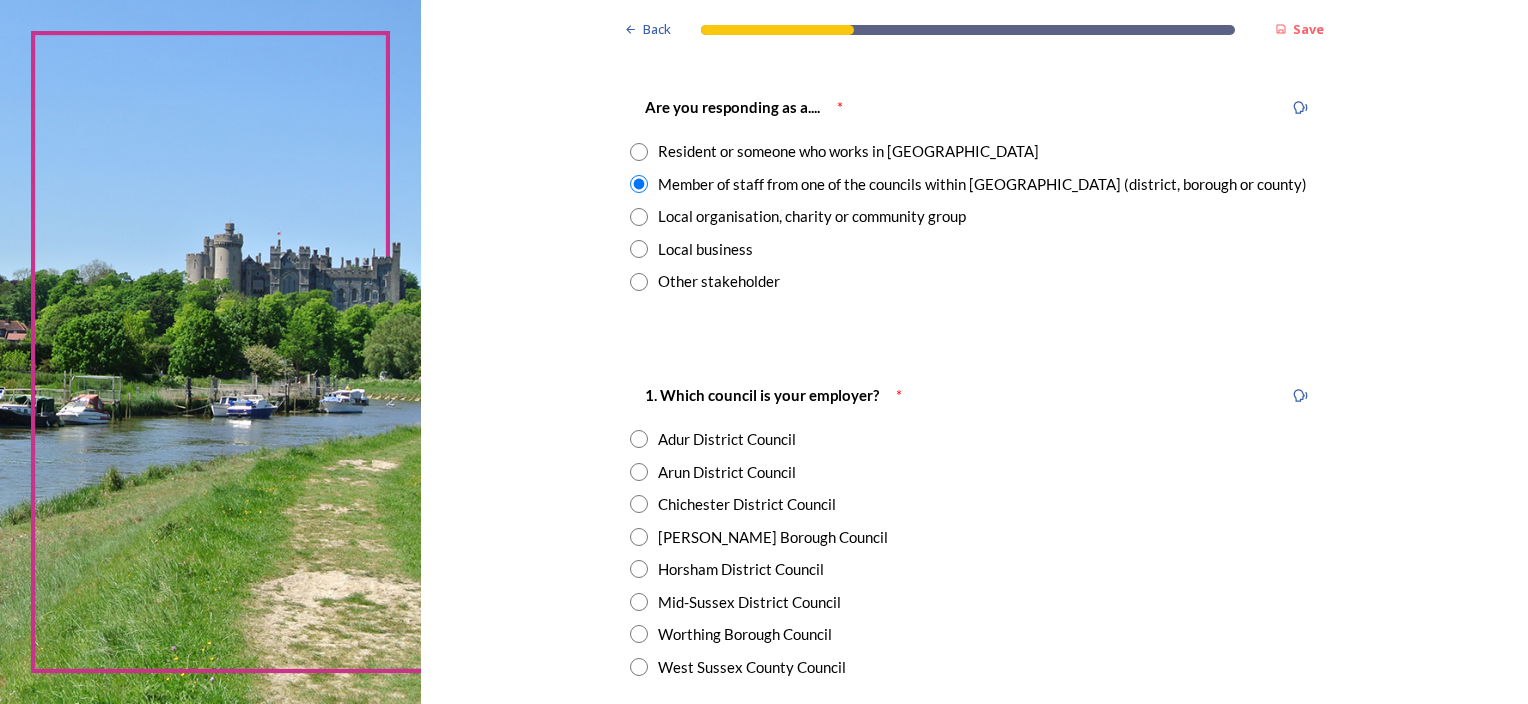scroll, scrollTop: 200, scrollLeft: 0, axis: vertical 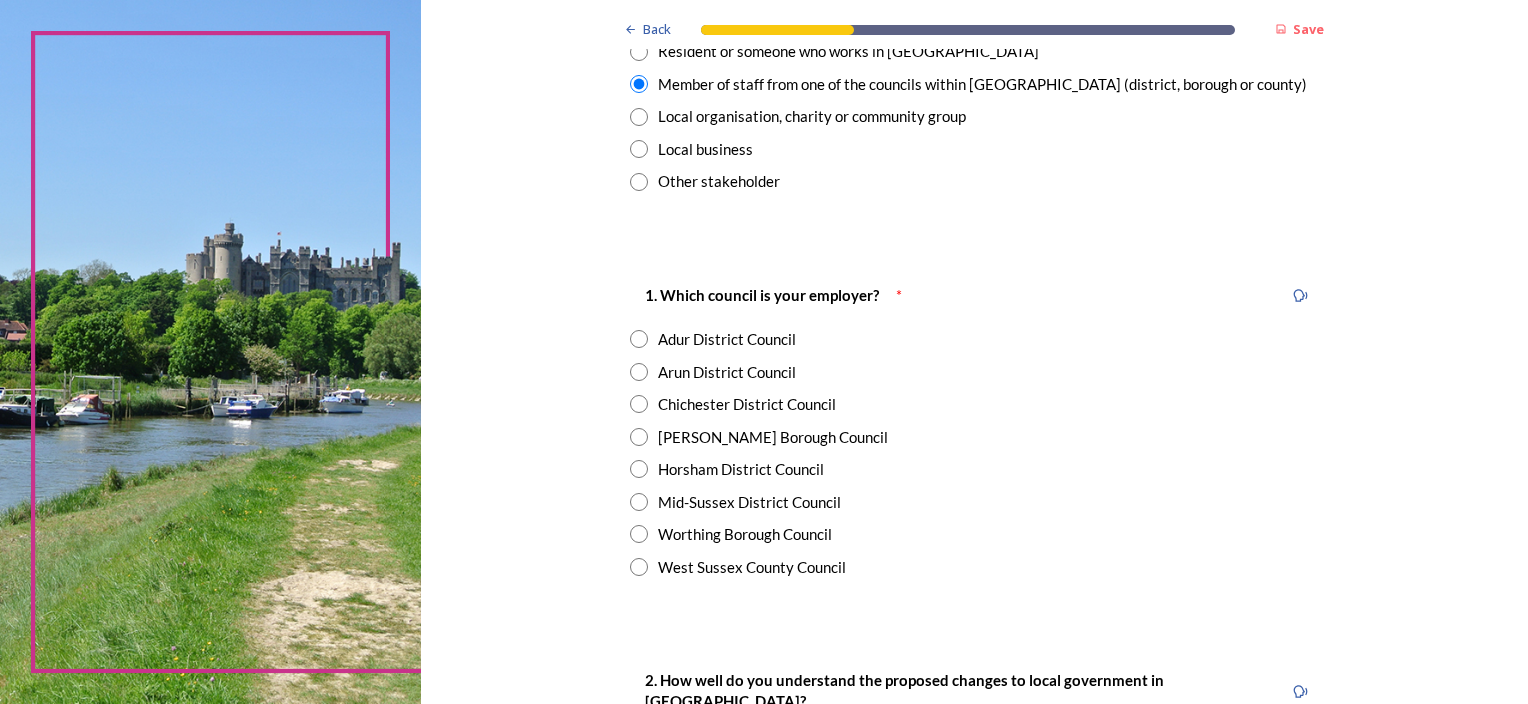 click at bounding box center (639, 404) 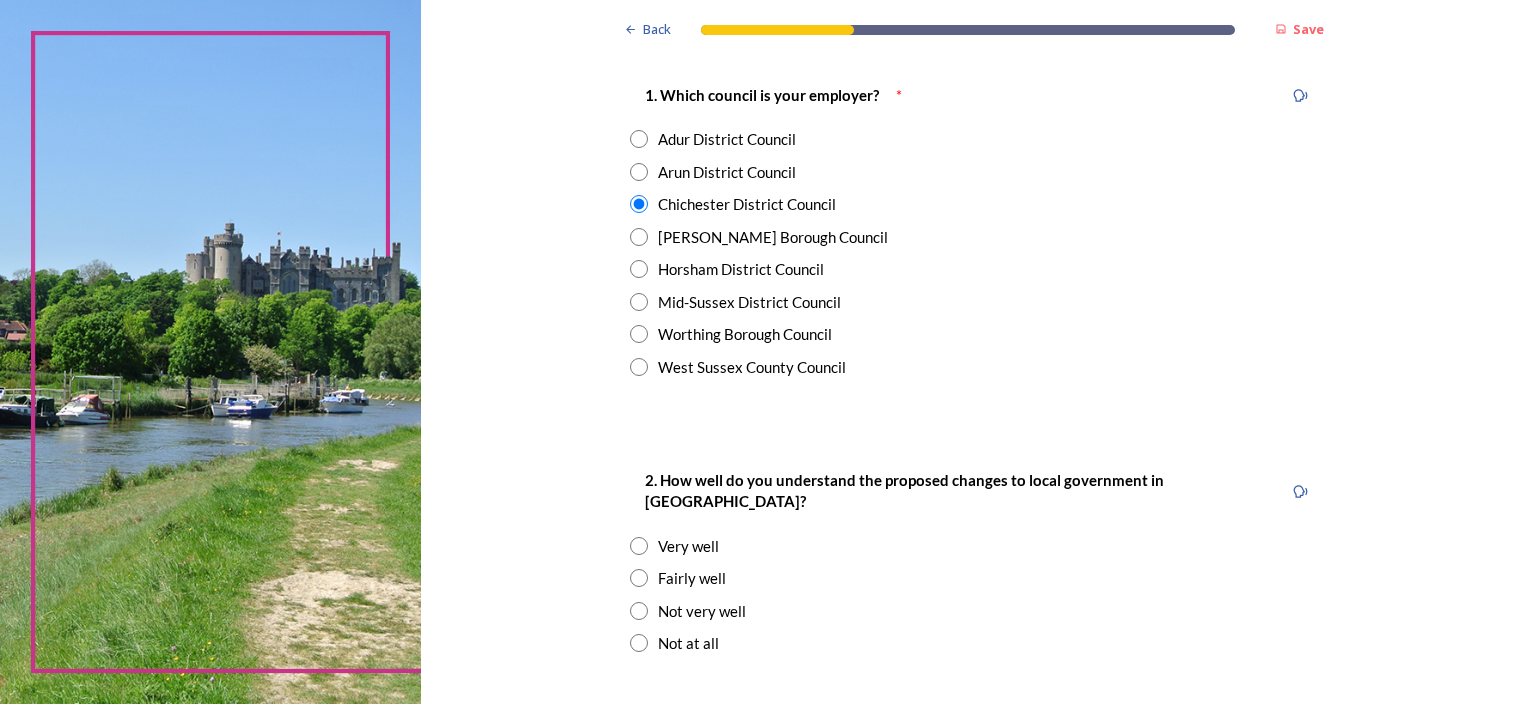 scroll, scrollTop: 500, scrollLeft: 0, axis: vertical 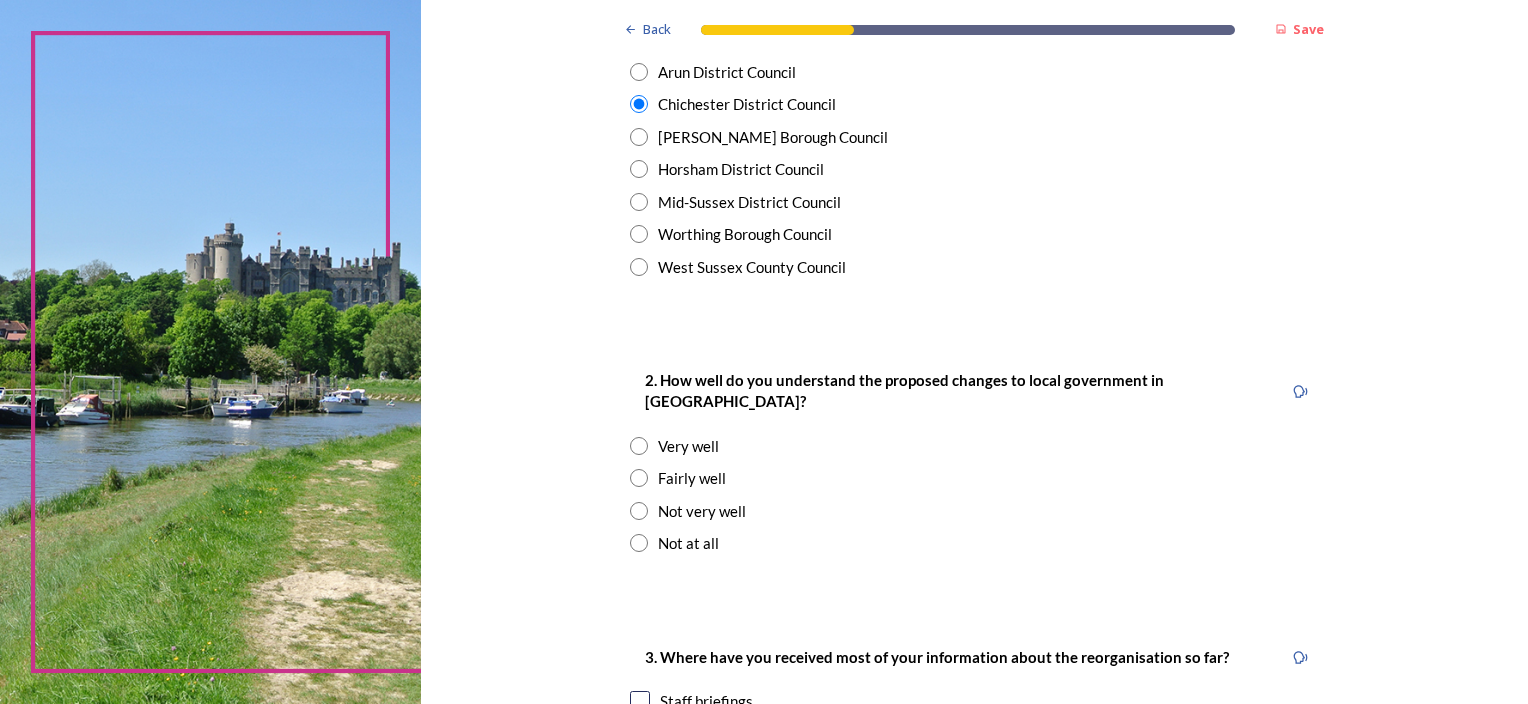 click at bounding box center [639, 446] 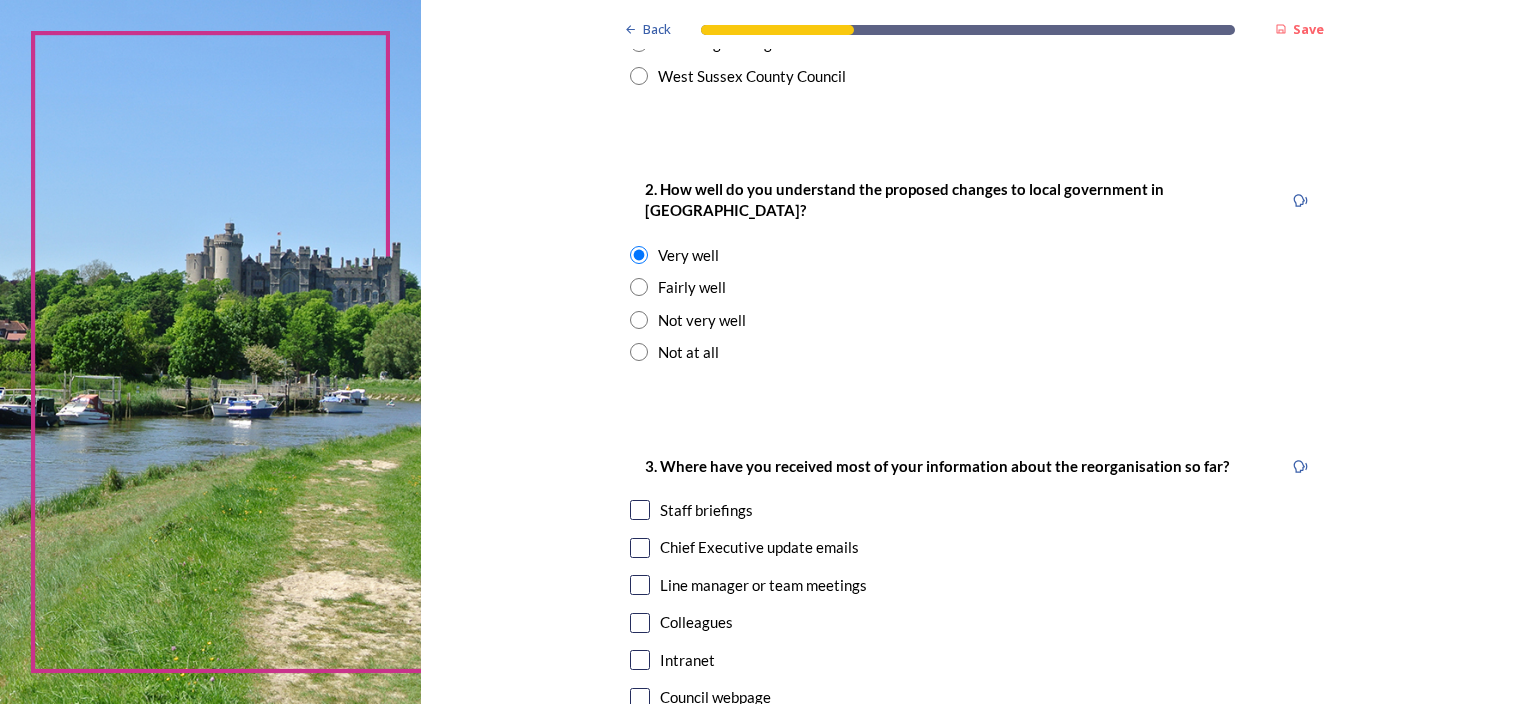 scroll, scrollTop: 700, scrollLeft: 0, axis: vertical 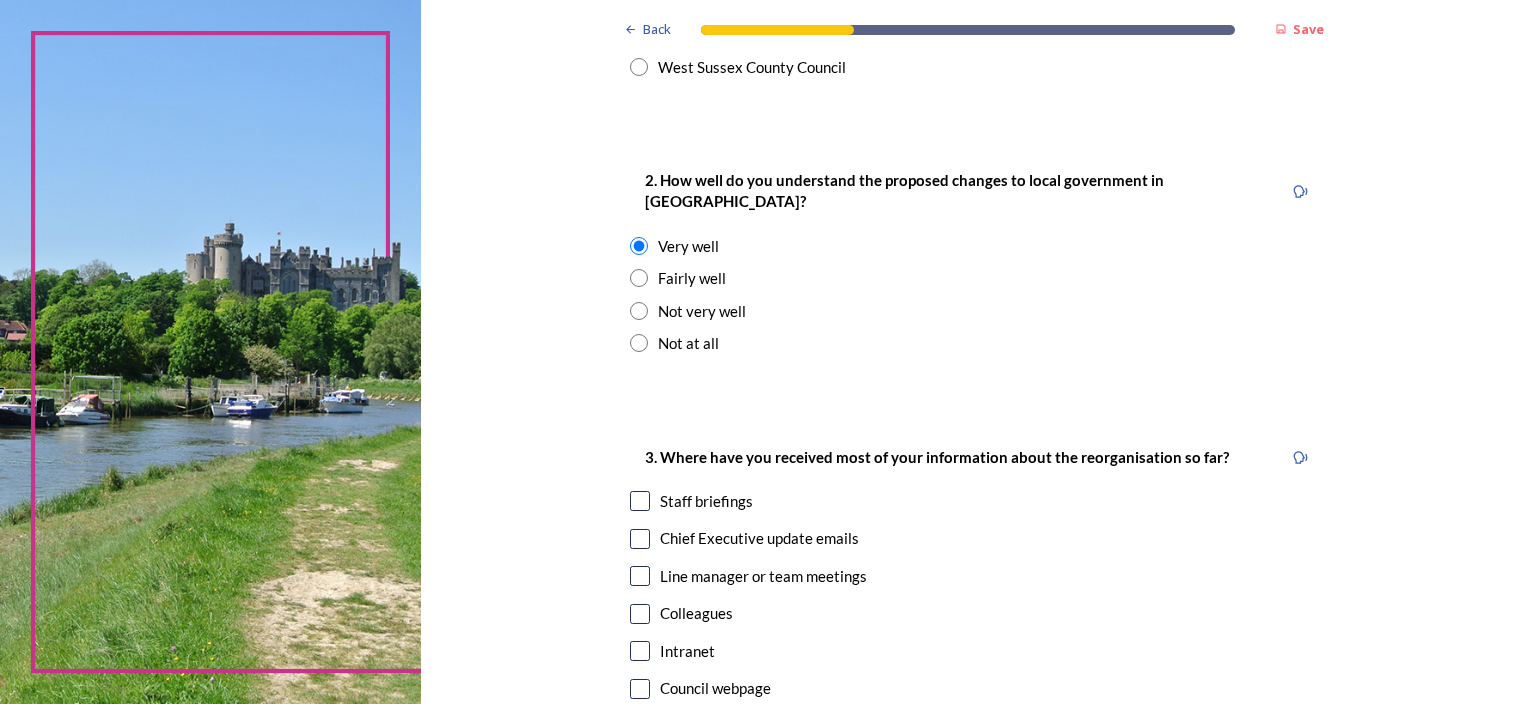 click at bounding box center (640, 501) 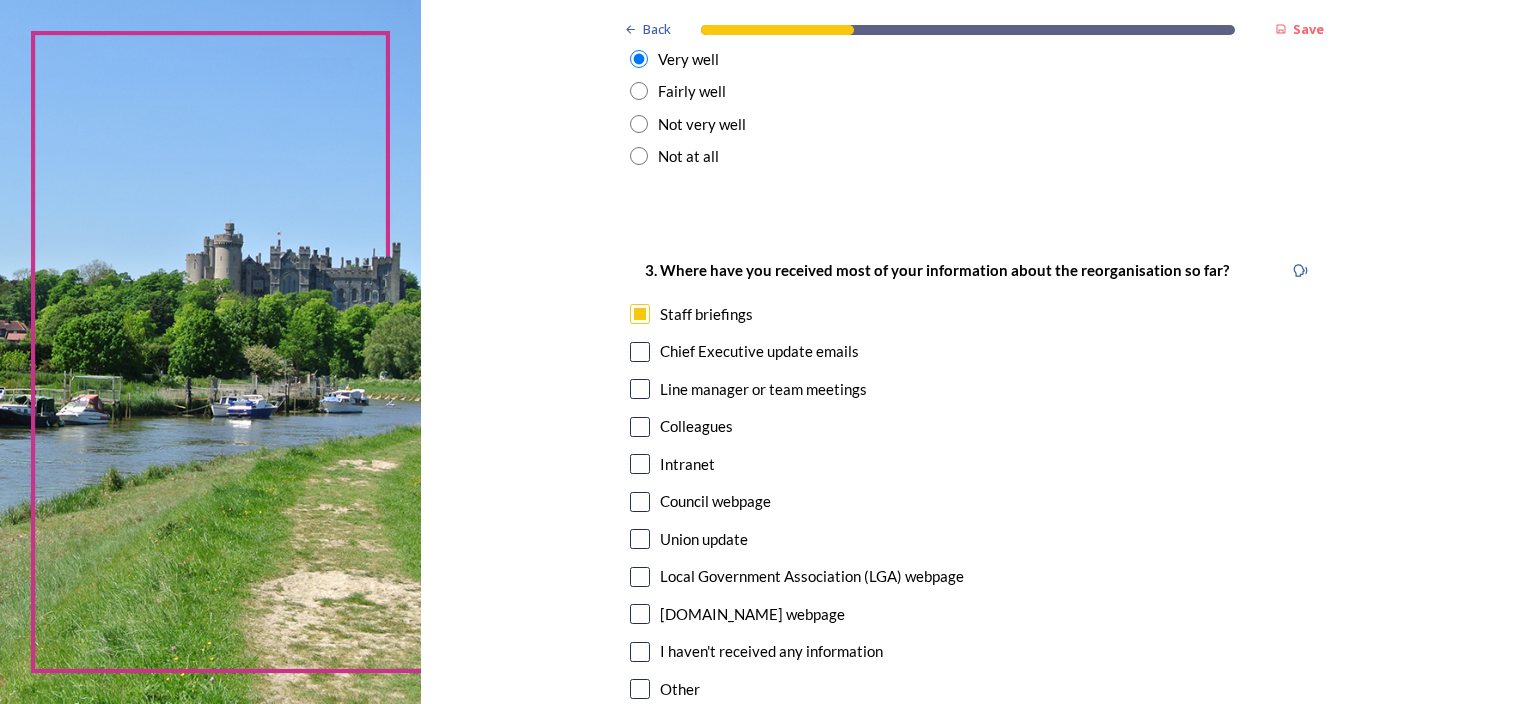scroll, scrollTop: 900, scrollLeft: 0, axis: vertical 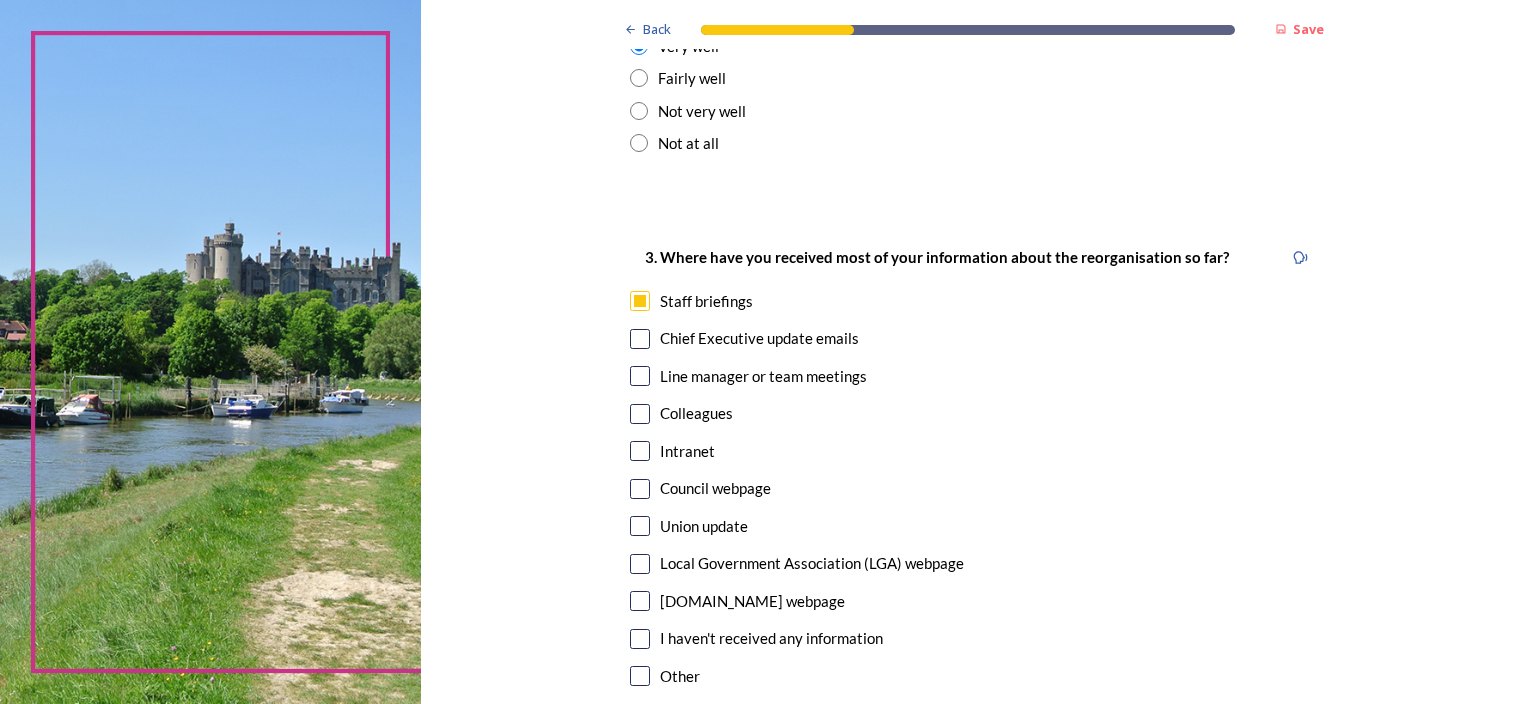 click at bounding box center (640, 451) 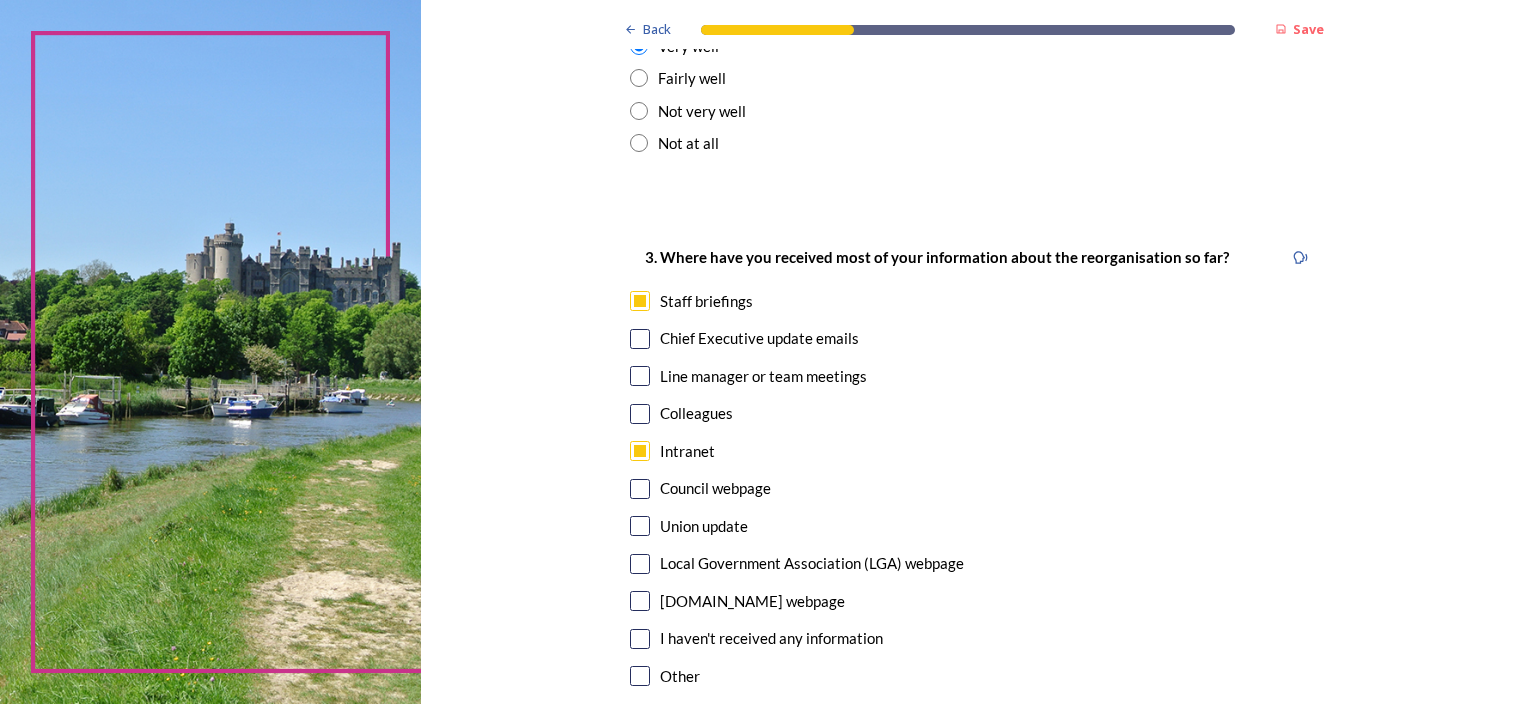 click at bounding box center [640, 339] 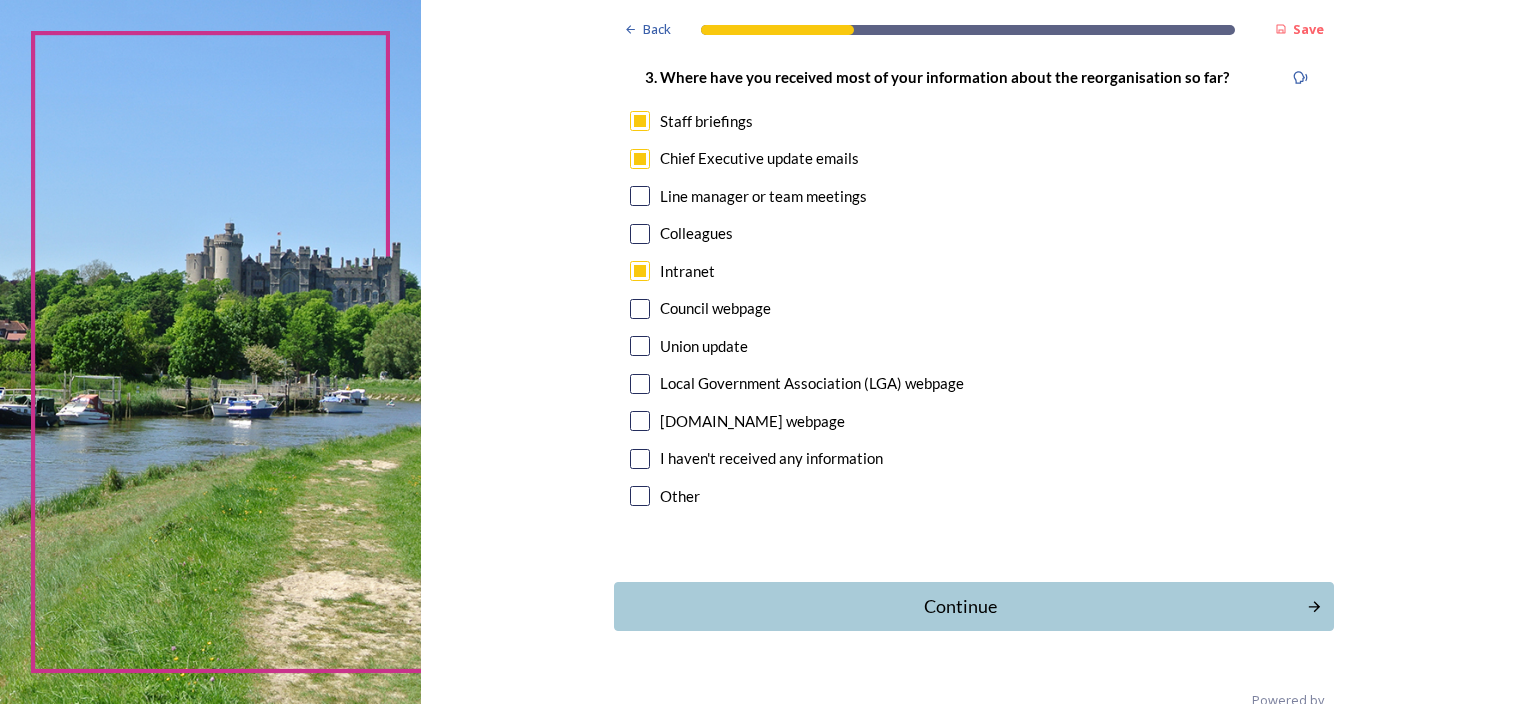 scroll, scrollTop: 1101, scrollLeft: 0, axis: vertical 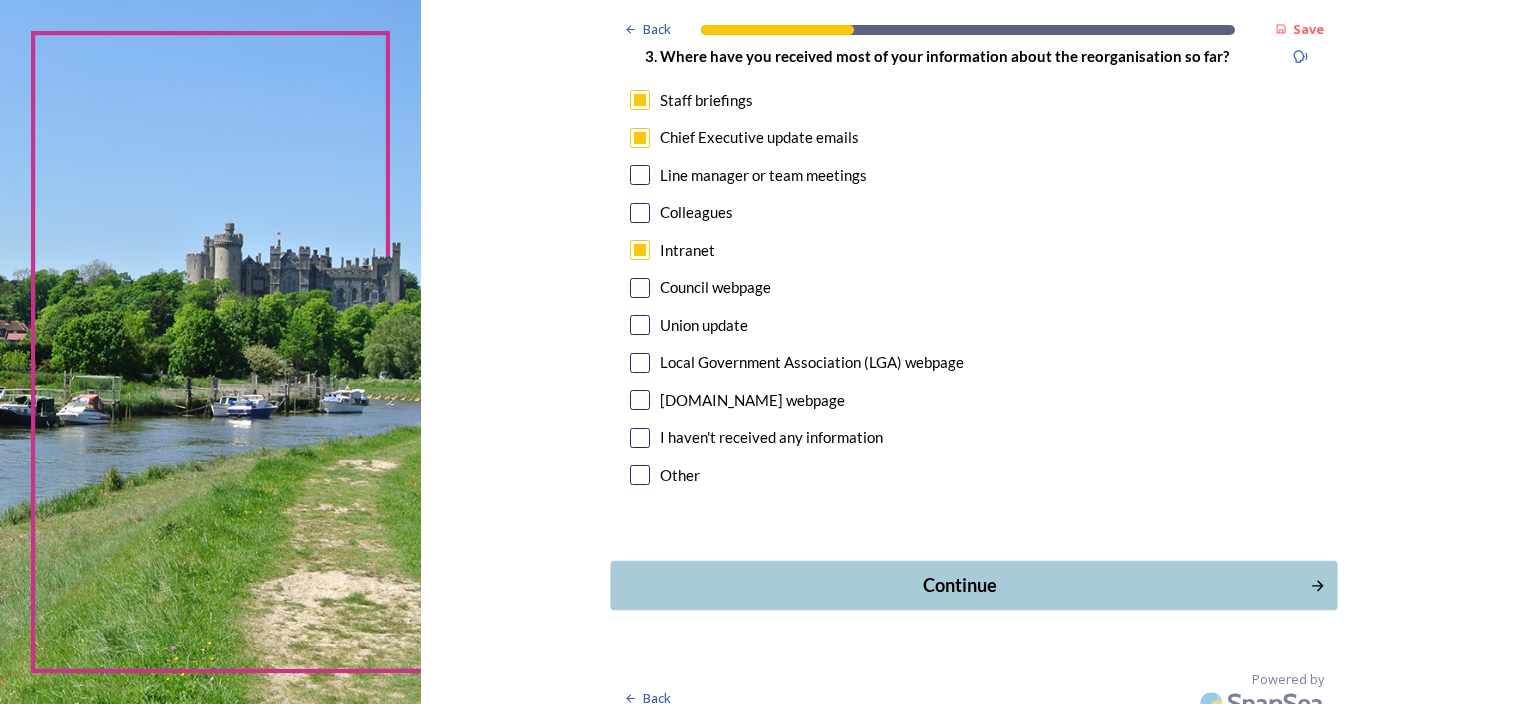 click on "Continue" at bounding box center [960, 585] 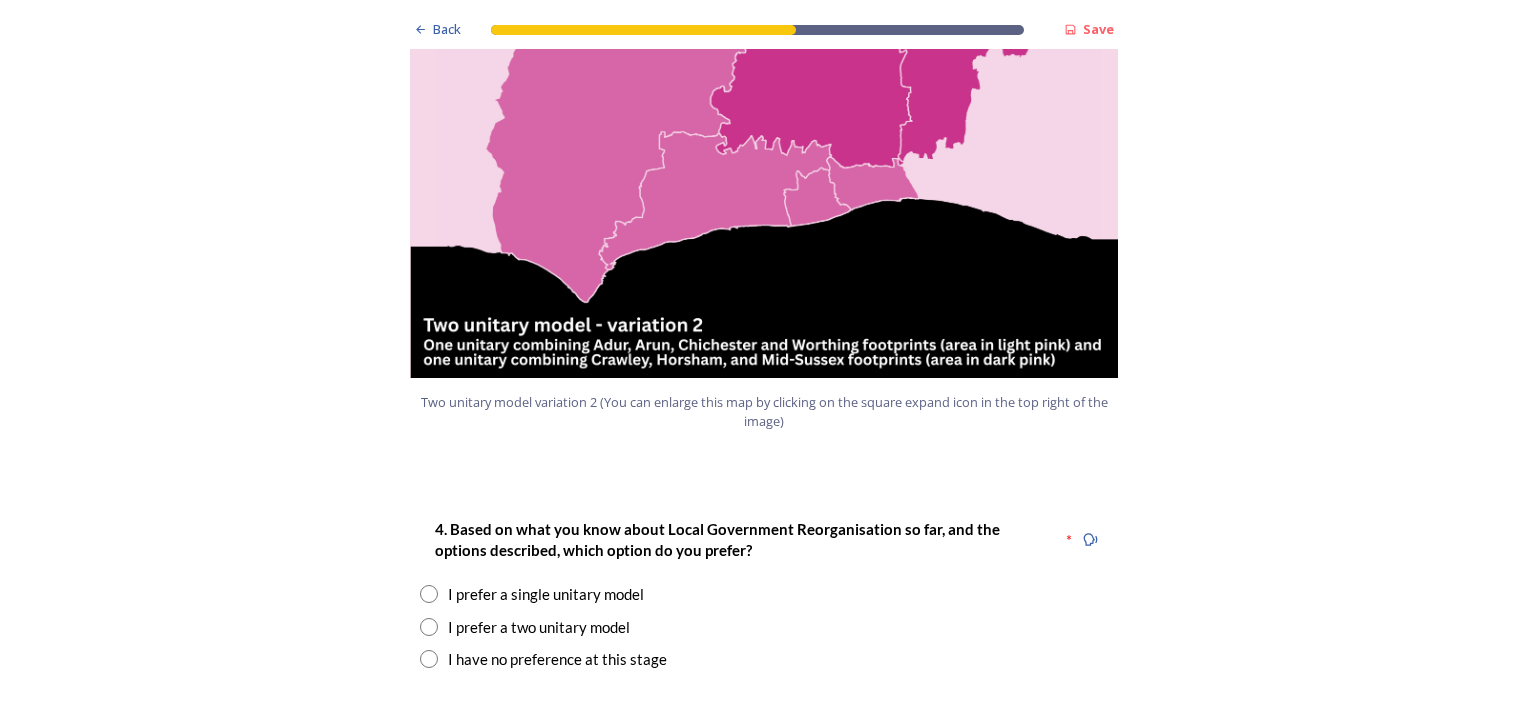 scroll, scrollTop: 2300, scrollLeft: 0, axis: vertical 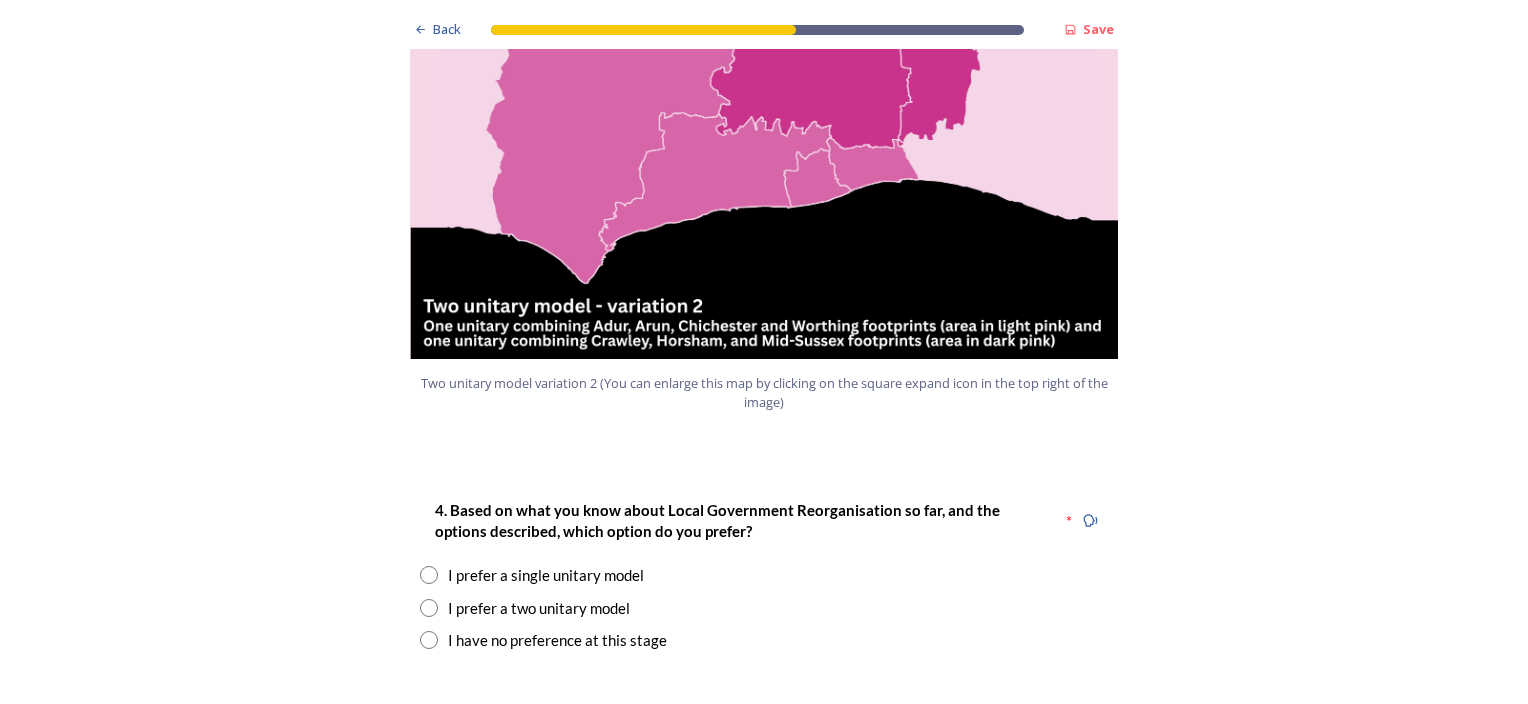 click at bounding box center [429, 608] 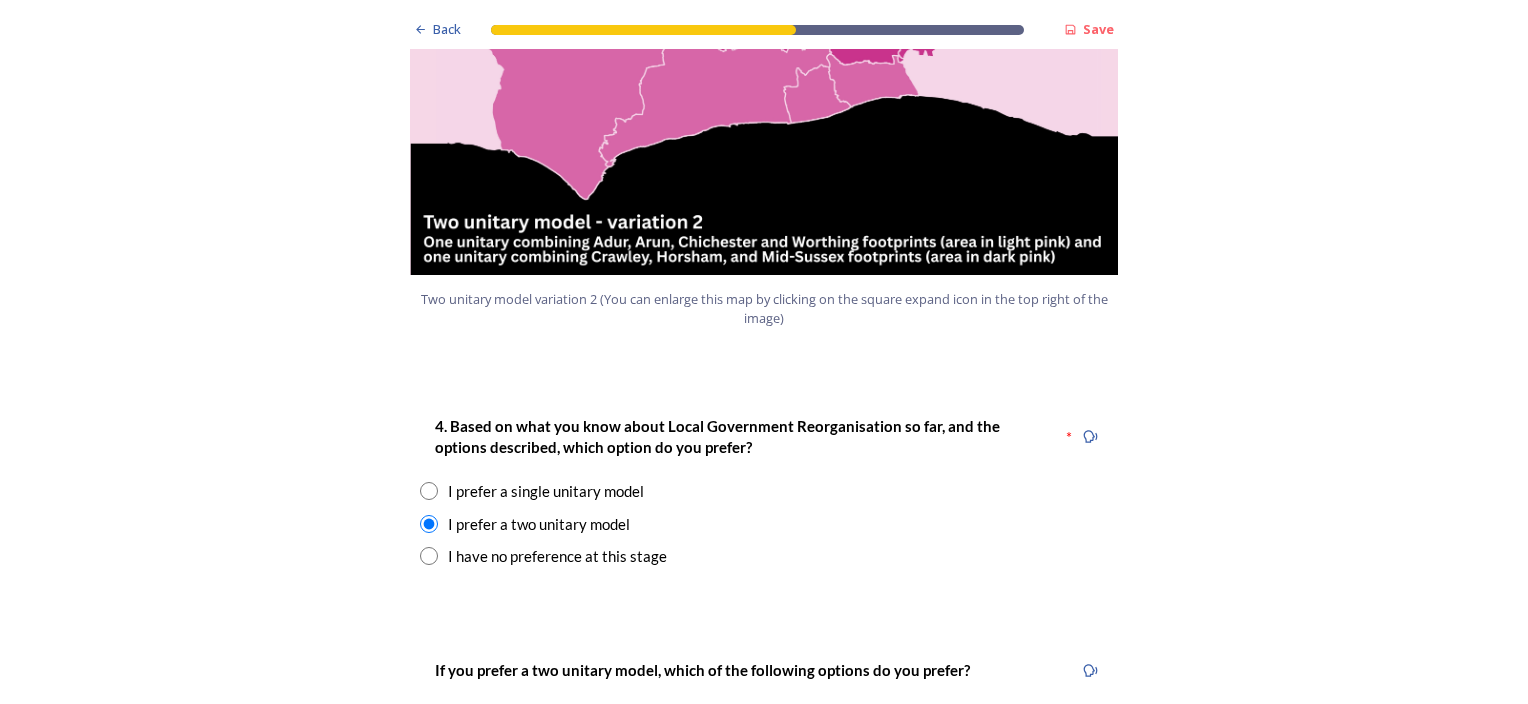 scroll, scrollTop: 2500, scrollLeft: 0, axis: vertical 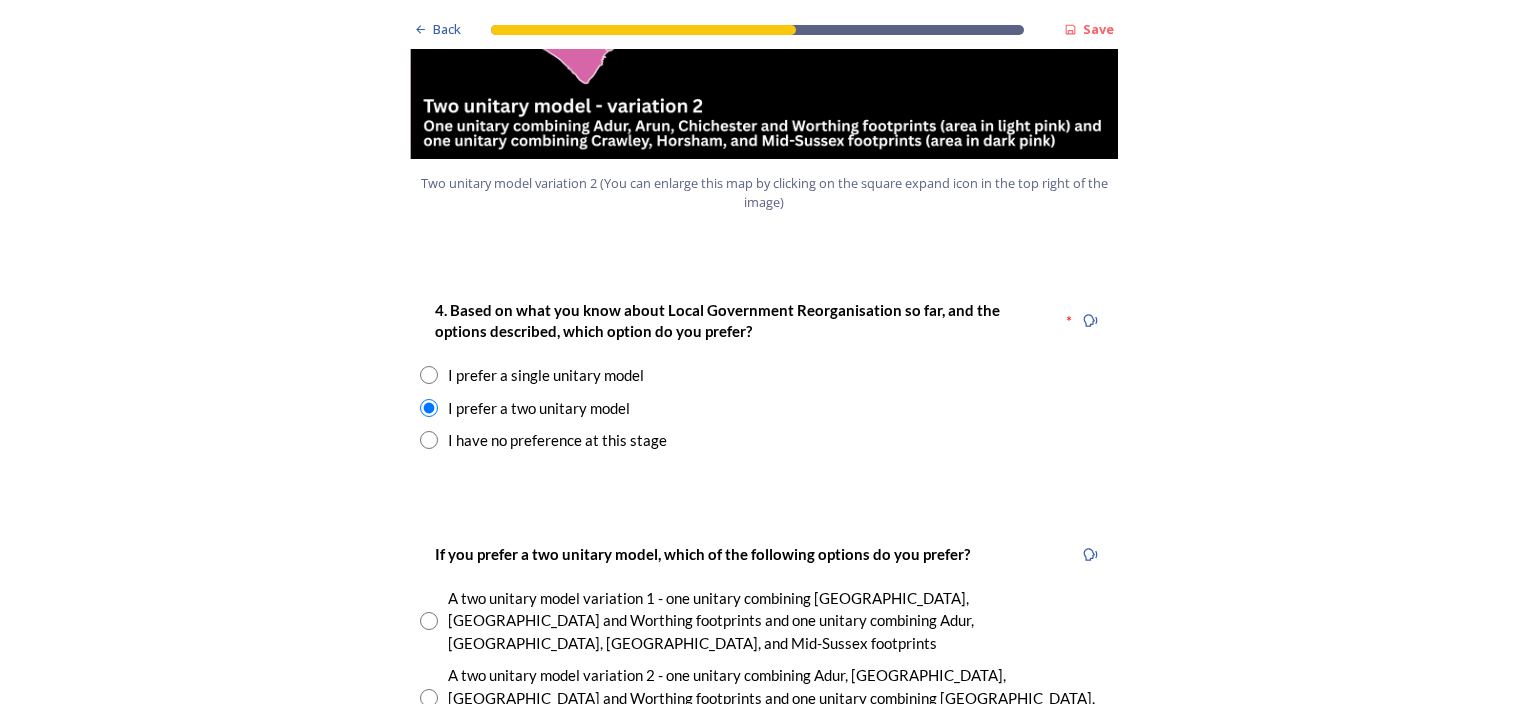 click at bounding box center (429, 753) 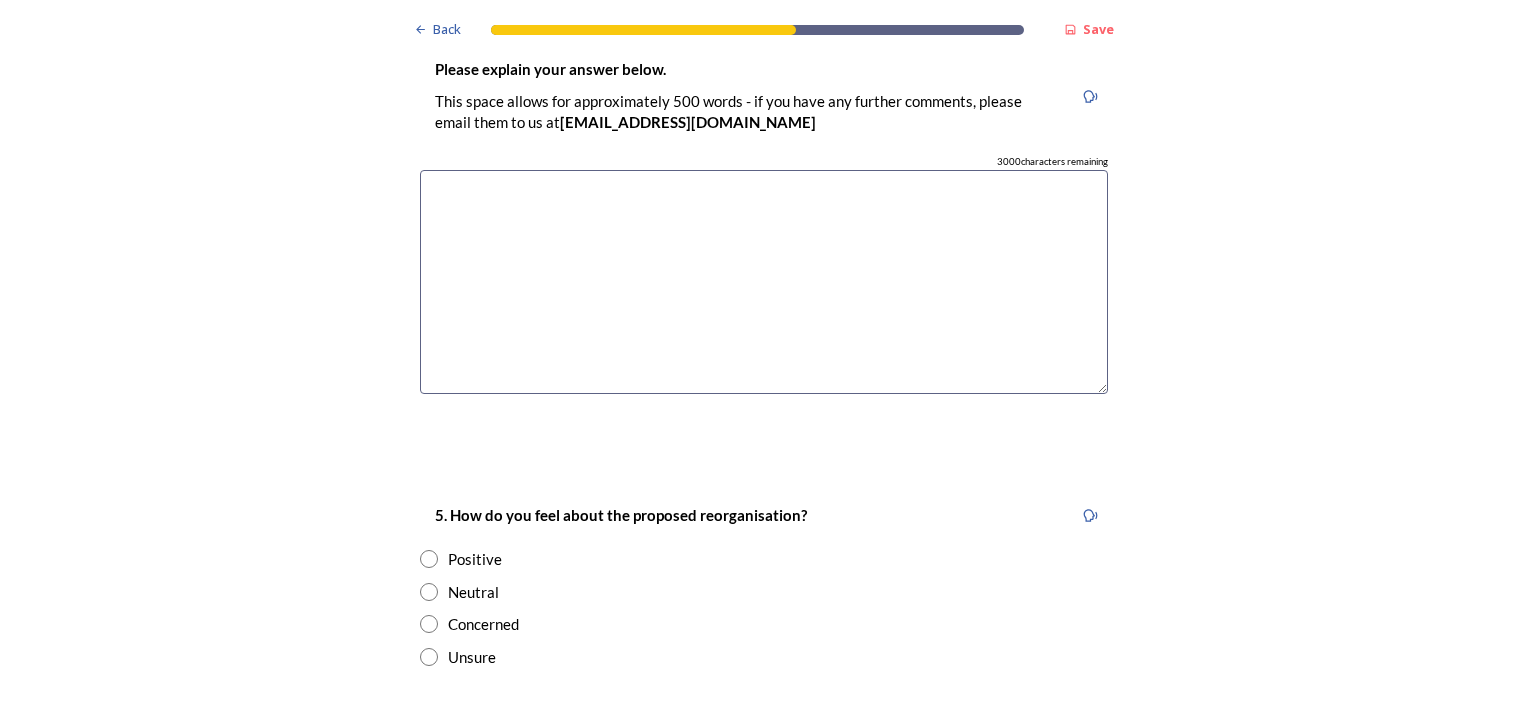 scroll, scrollTop: 3300, scrollLeft: 0, axis: vertical 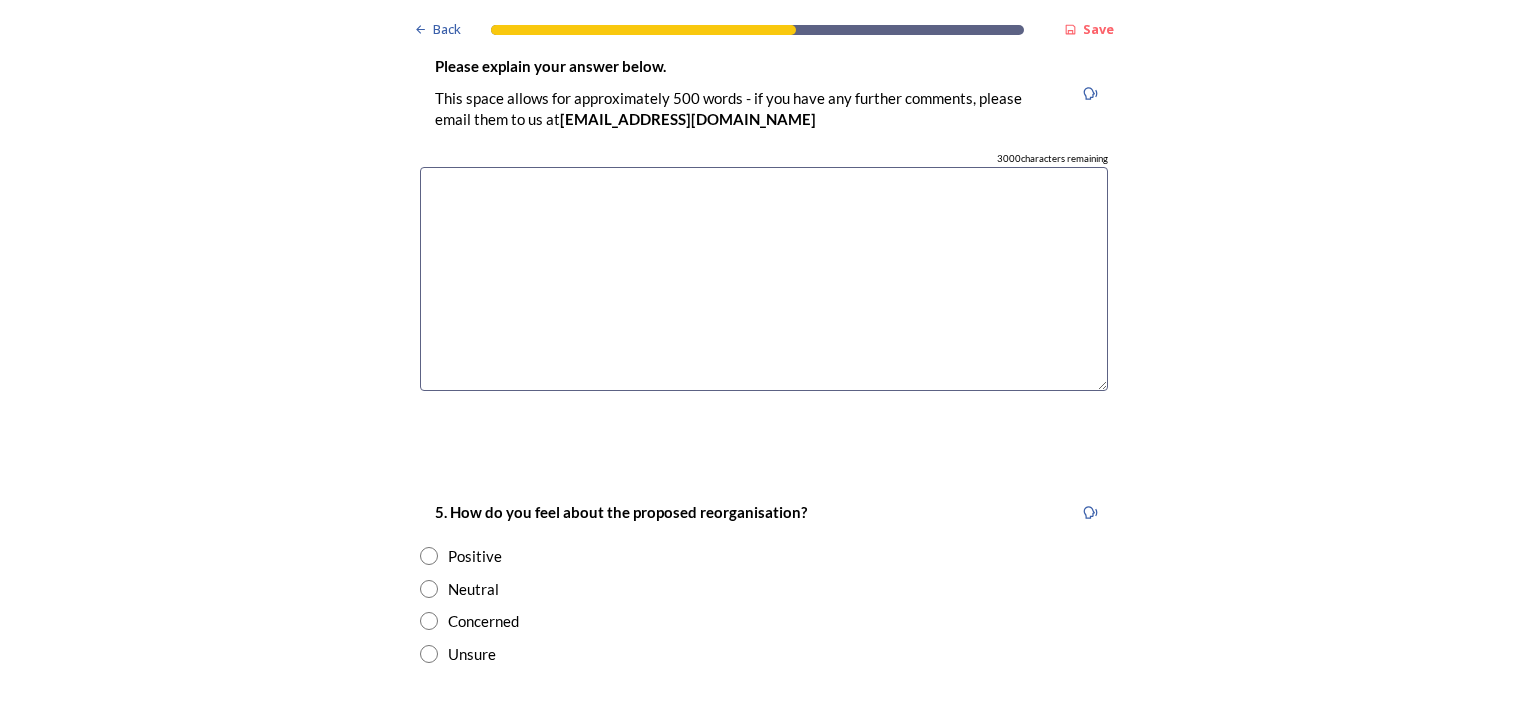 click at bounding box center (429, 589) 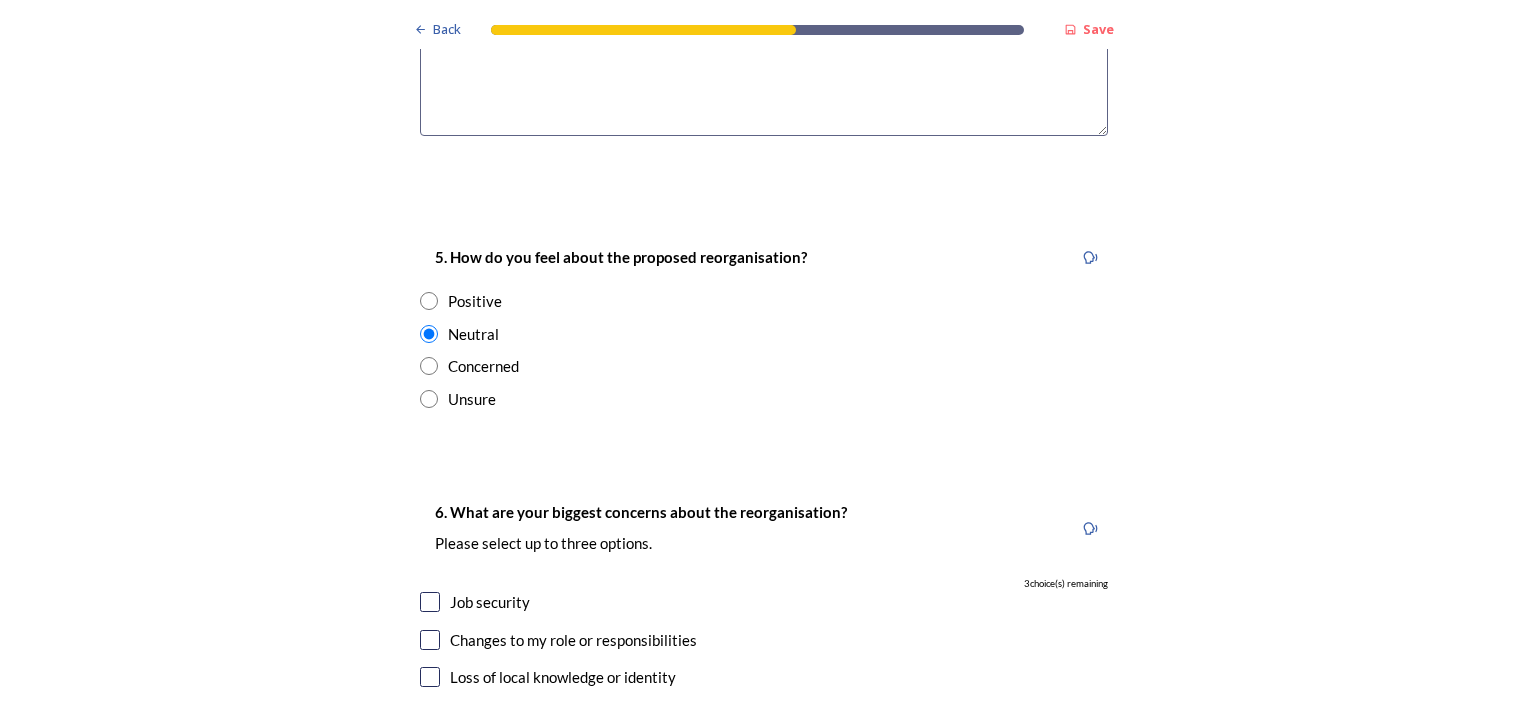 scroll, scrollTop: 3600, scrollLeft: 0, axis: vertical 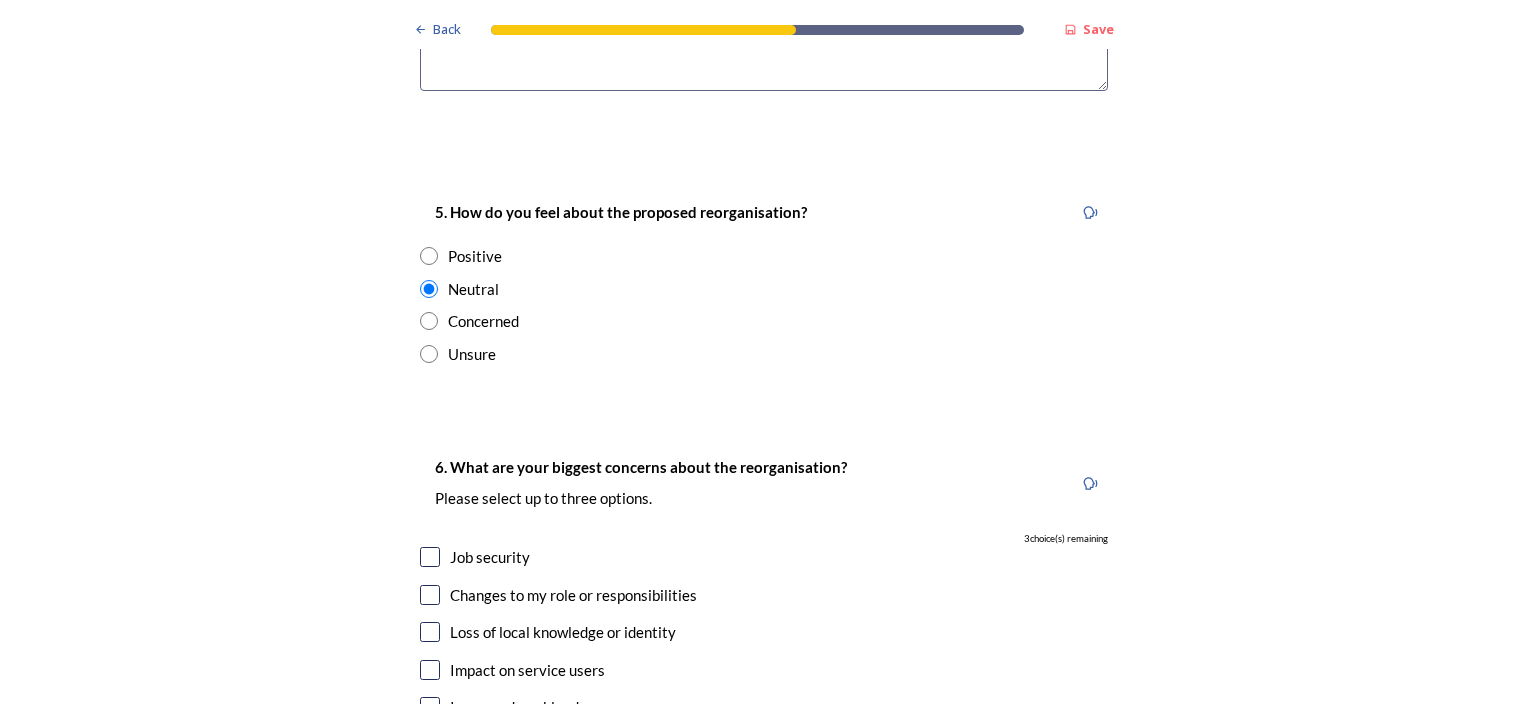 click at bounding box center [430, 557] 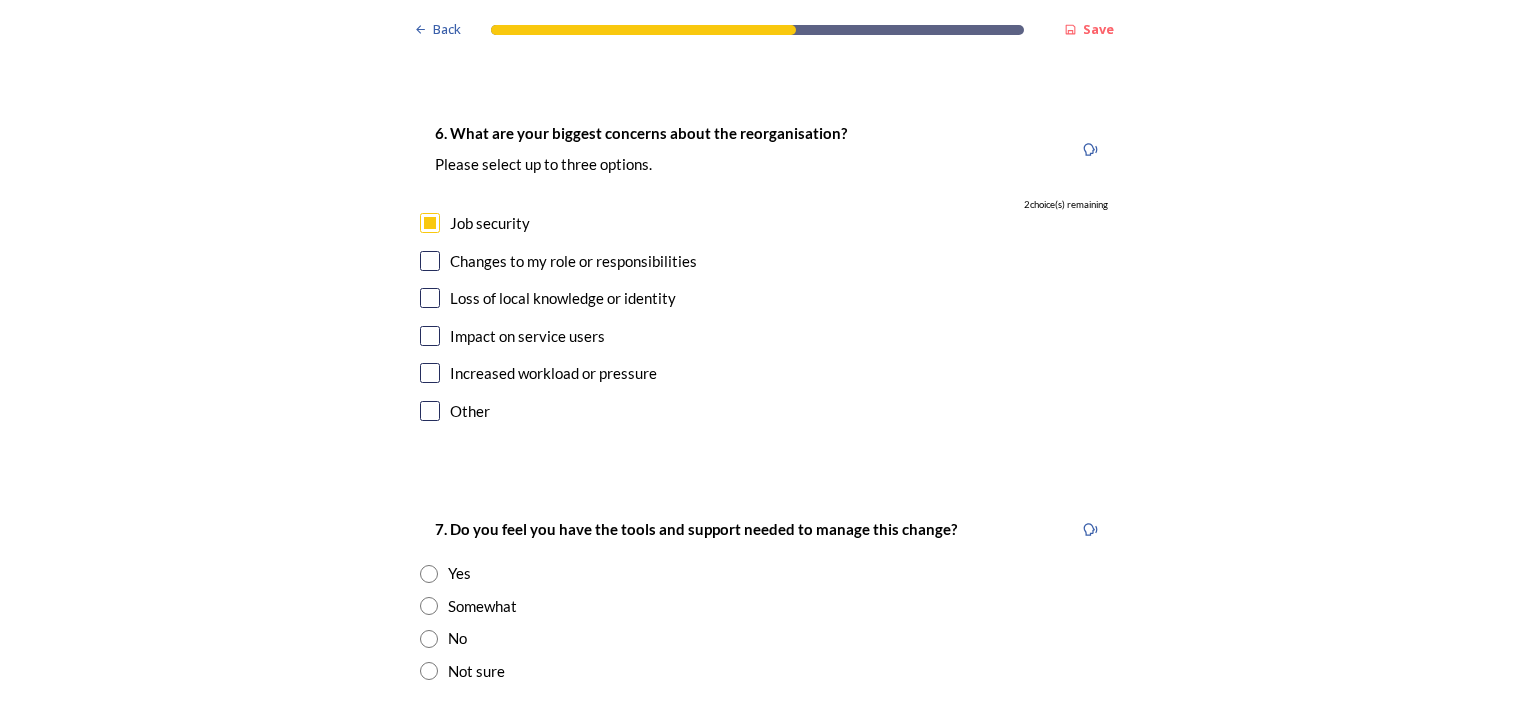 scroll, scrollTop: 4000, scrollLeft: 0, axis: vertical 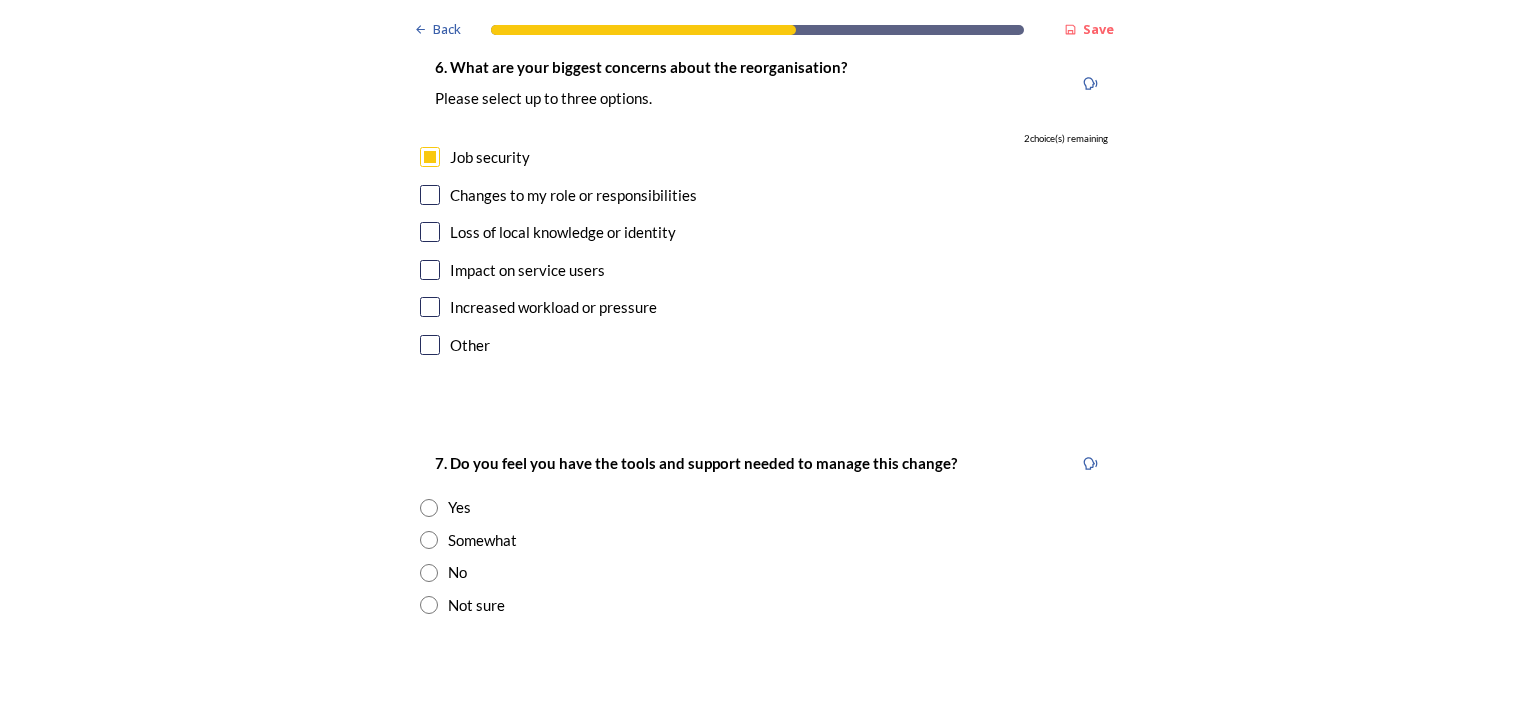 click at bounding box center (429, 508) 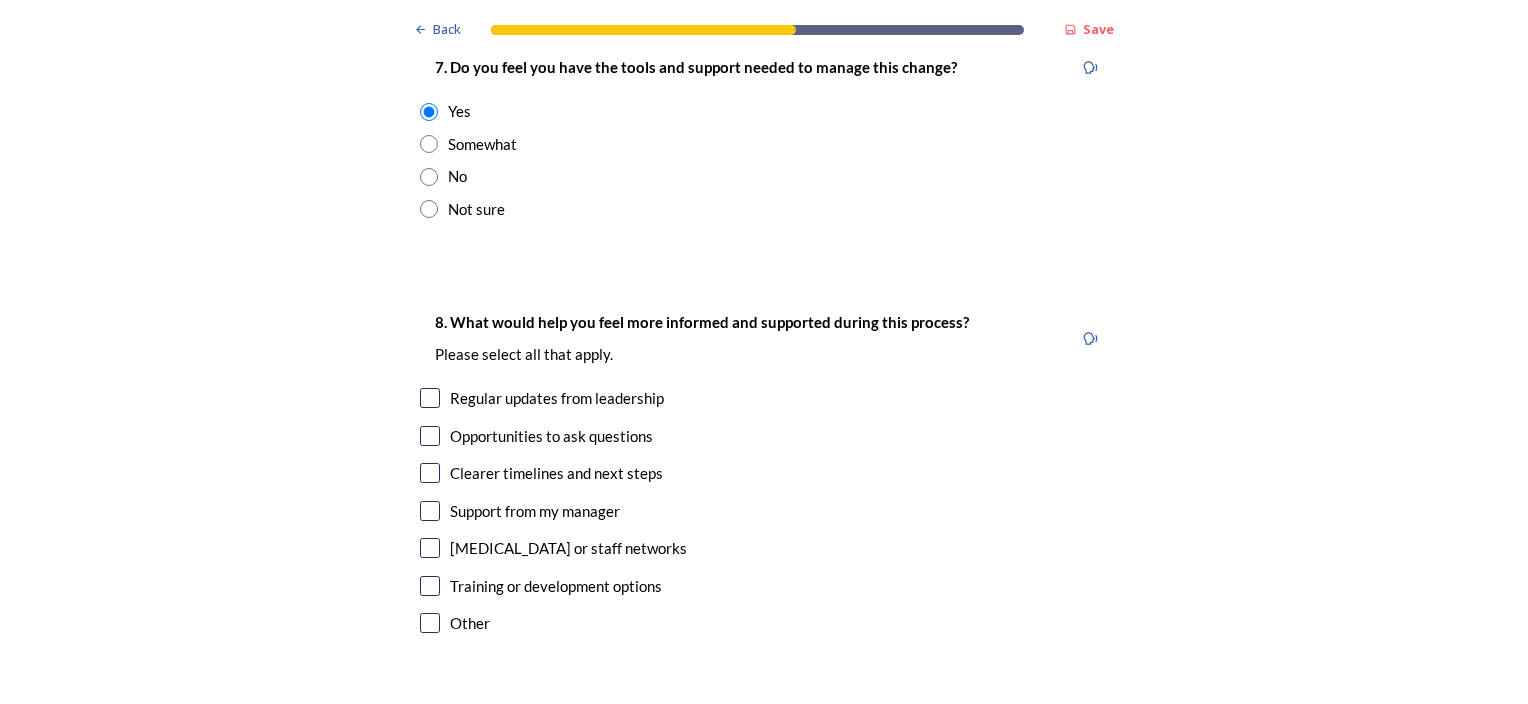 scroll, scrollTop: 4400, scrollLeft: 0, axis: vertical 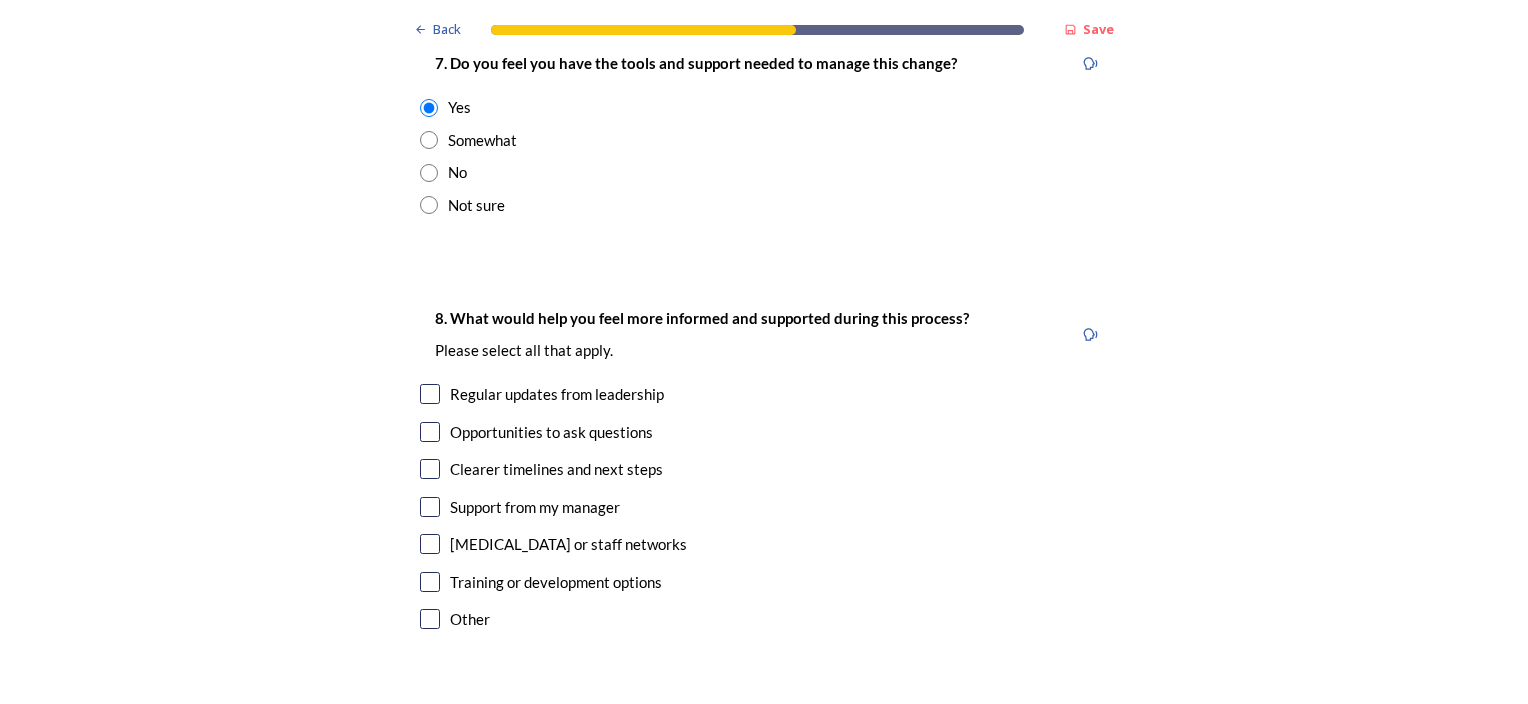 click at bounding box center [430, 394] 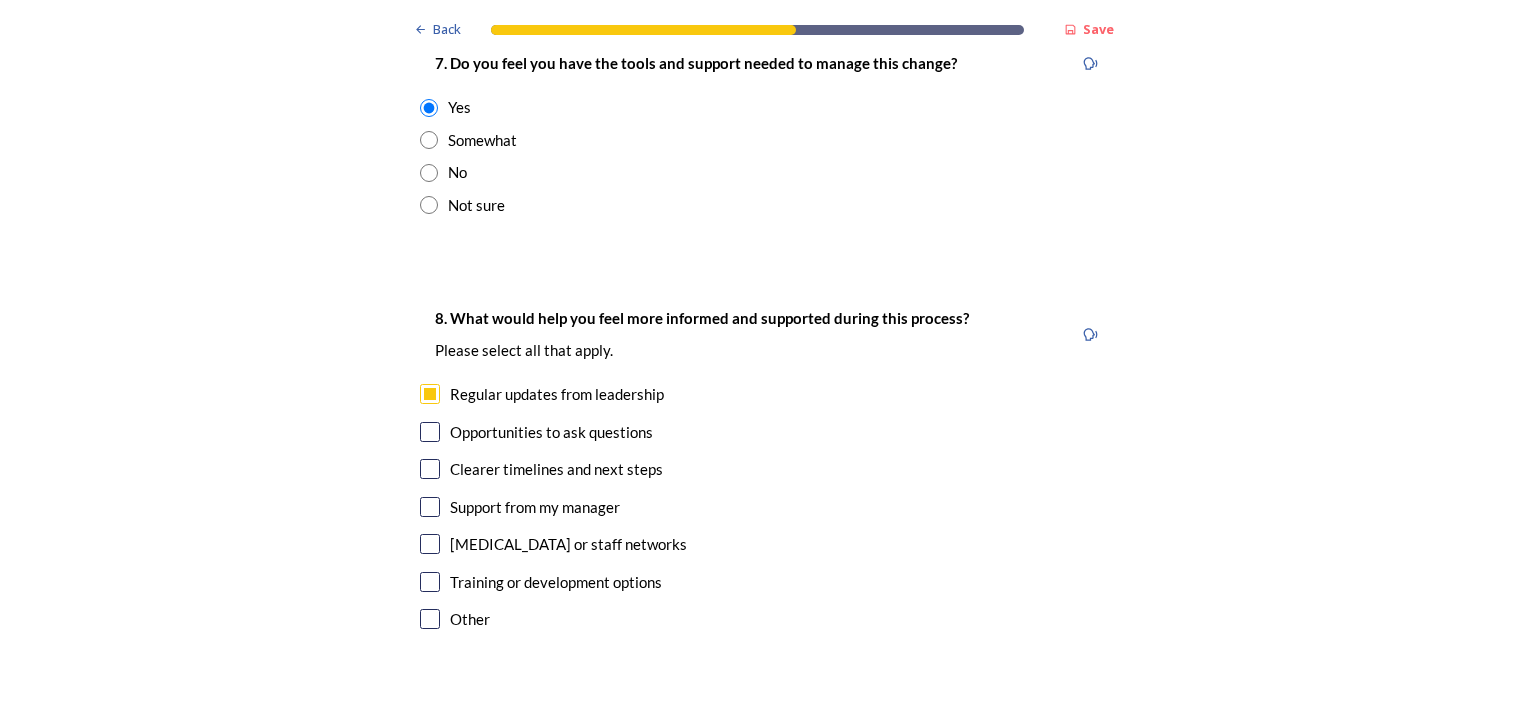click at bounding box center (430, 432) 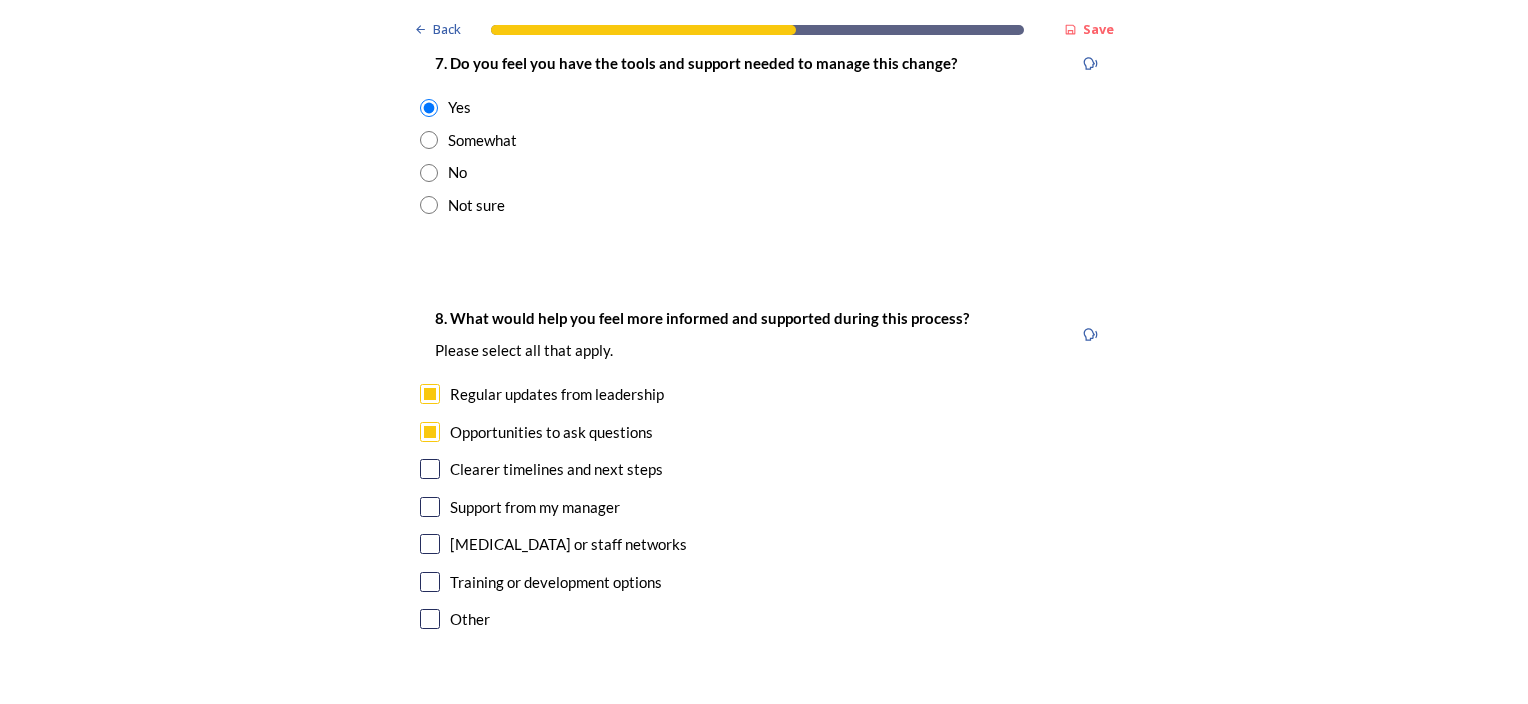 click at bounding box center (430, 469) 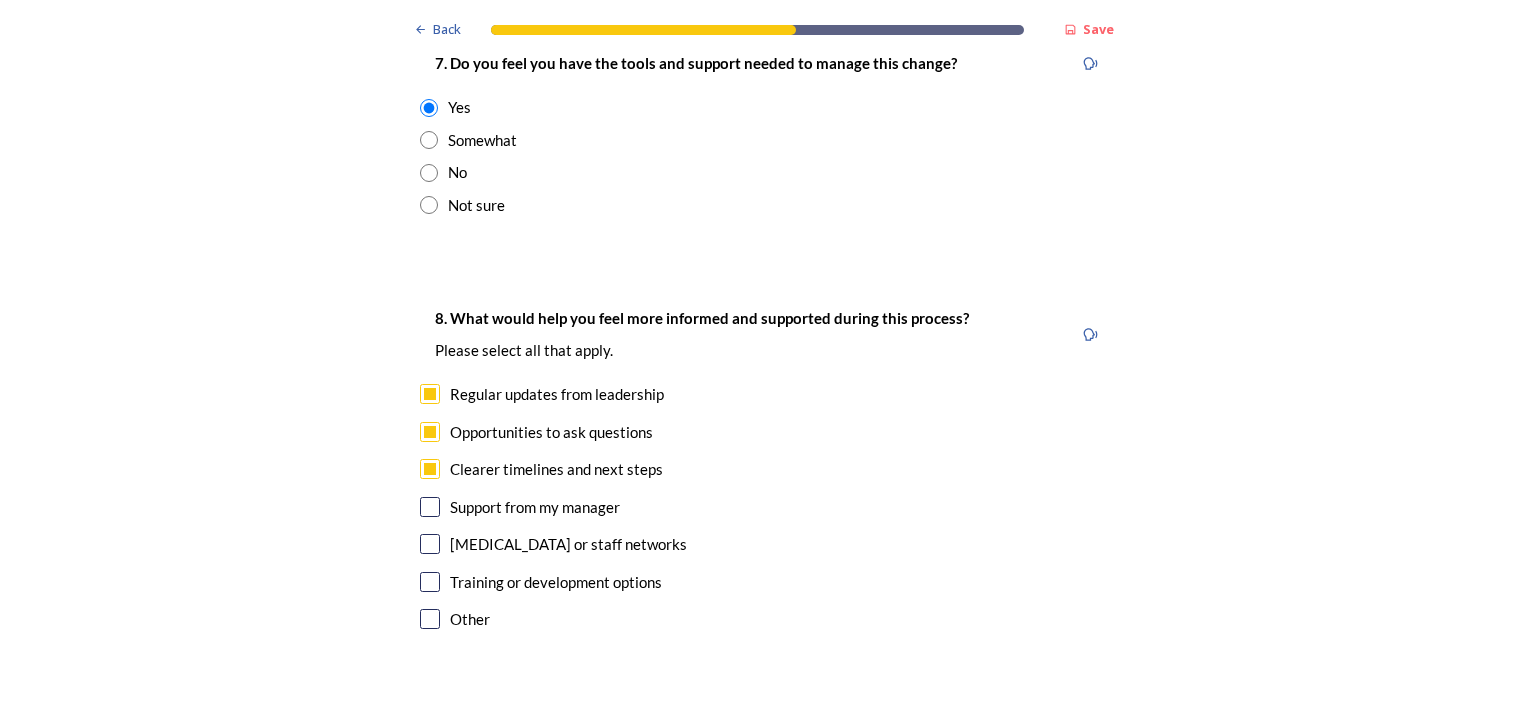 click at bounding box center (430, 507) 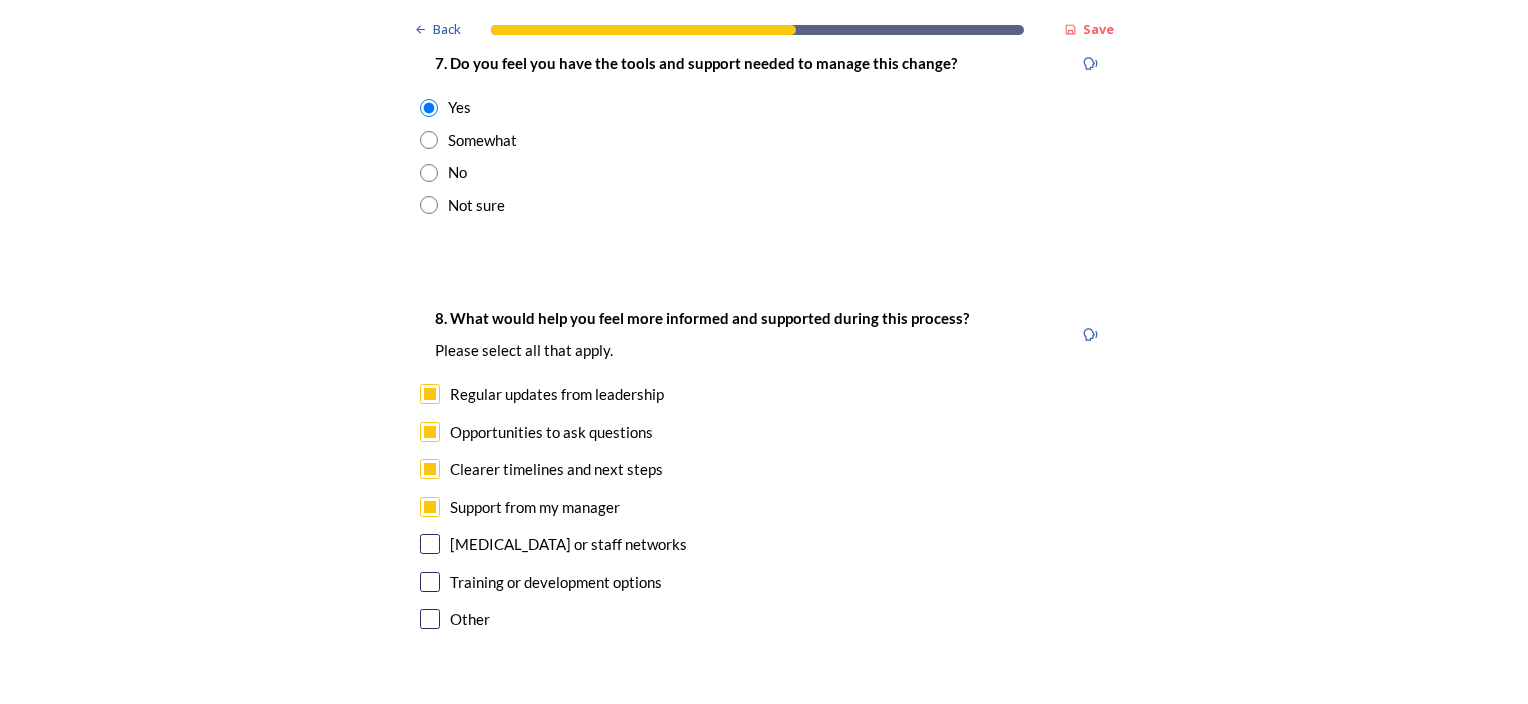 click at bounding box center [430, 544] 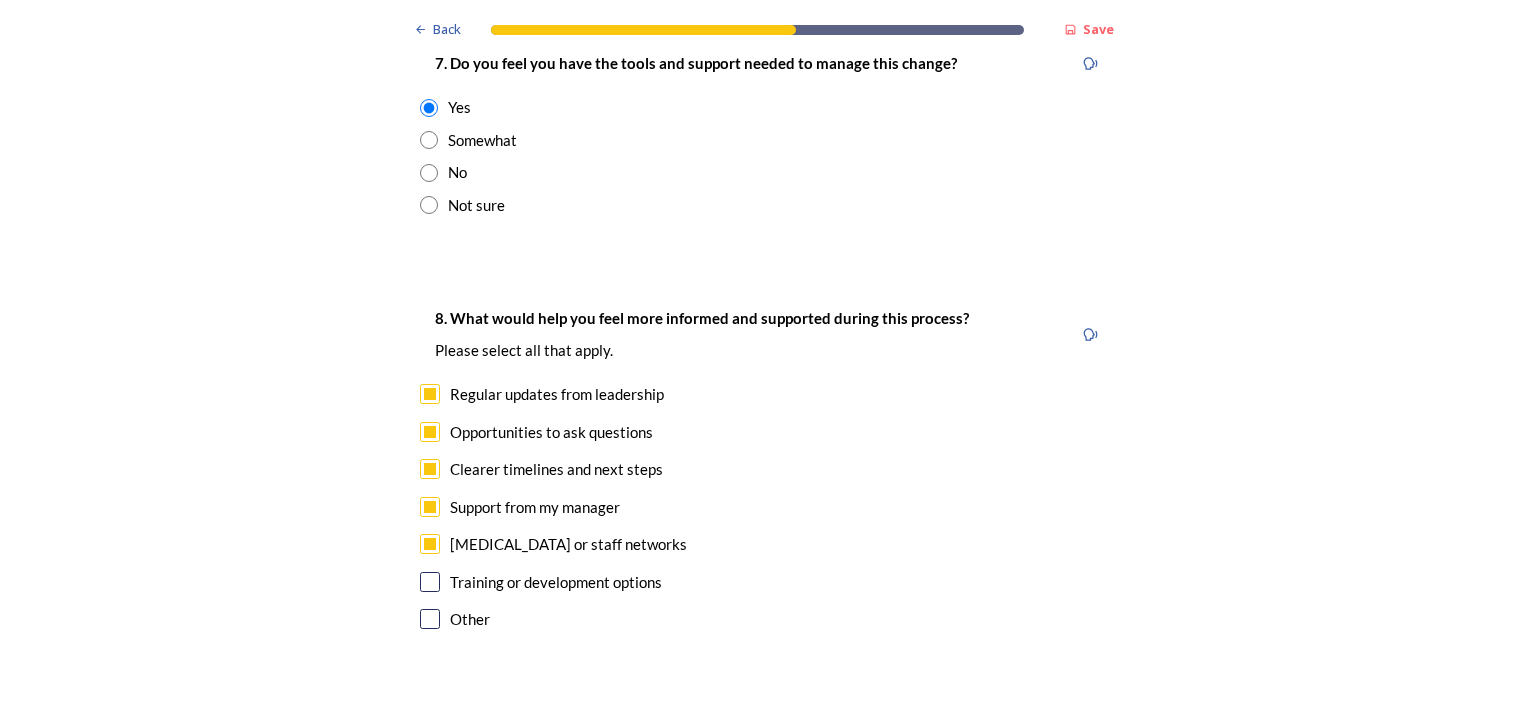 click at bounding box center [430, 582] 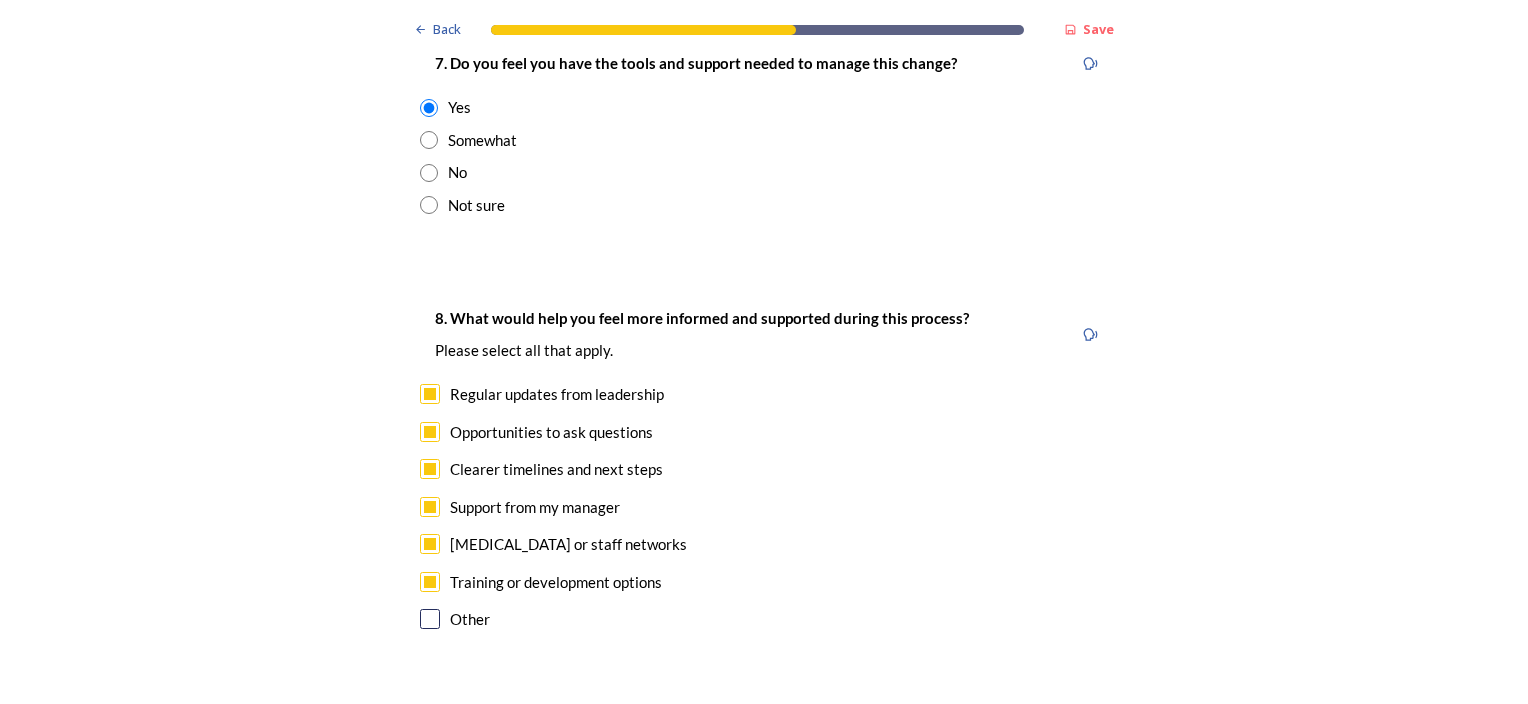 click at bounding box center (430, 619) 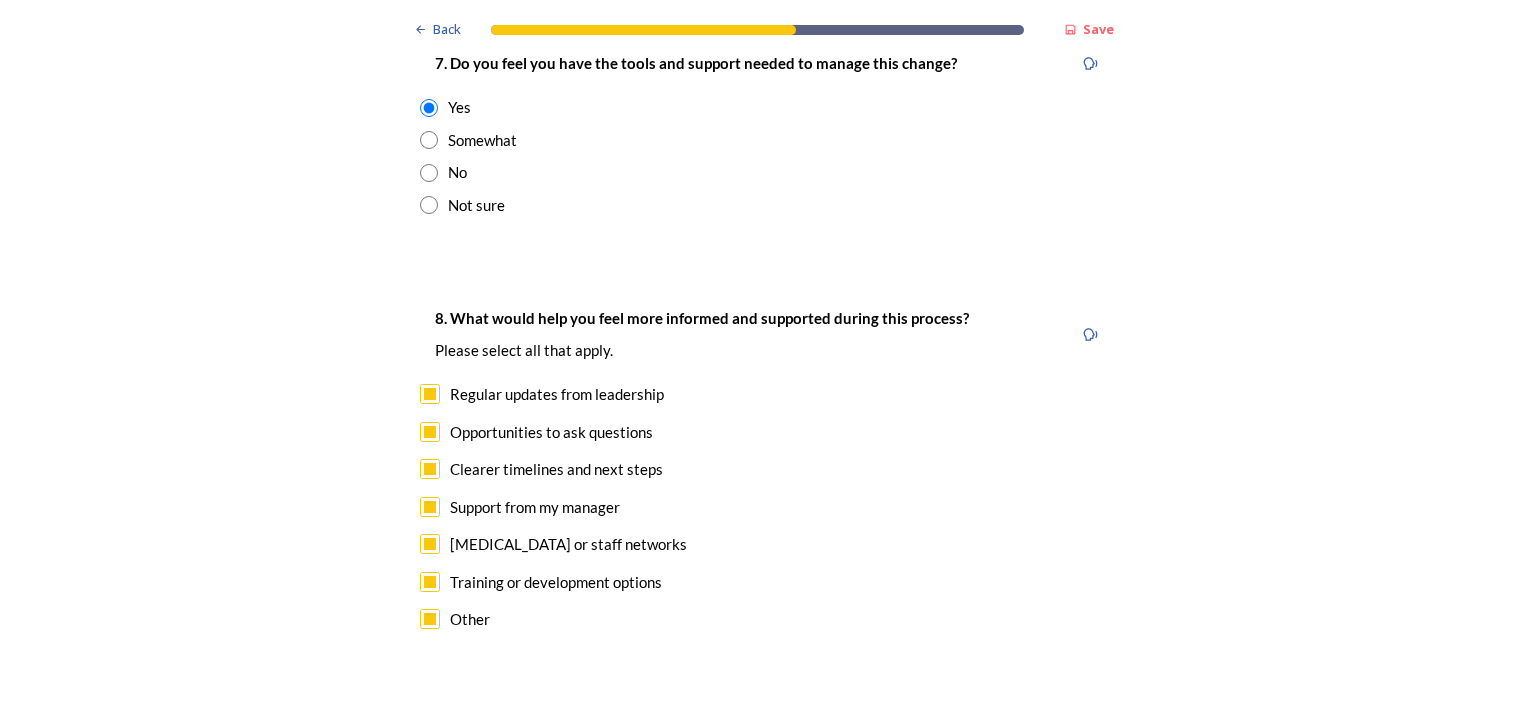 click at bounding box center [430, 619] 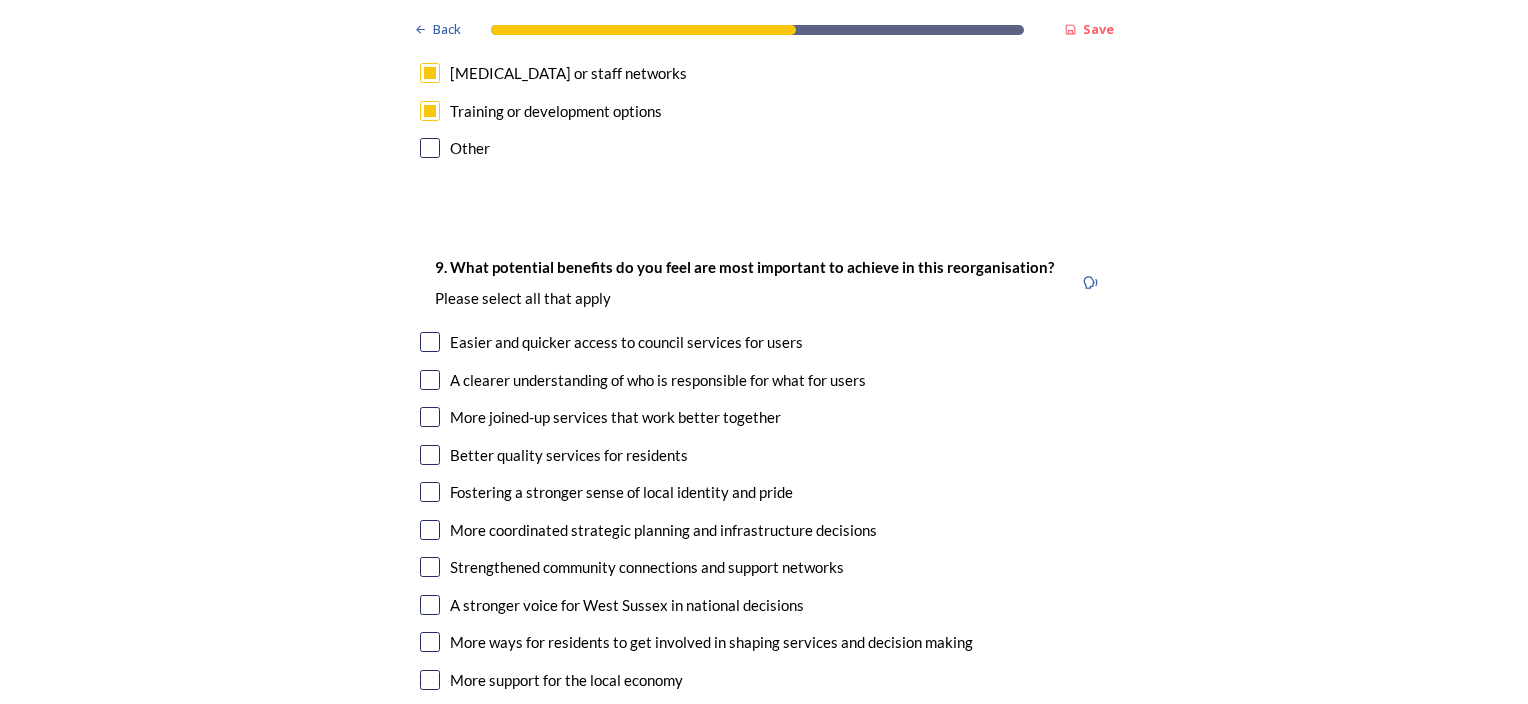 scroll, scrollTop: 4900, scrollLeft: 0, axis: vertical 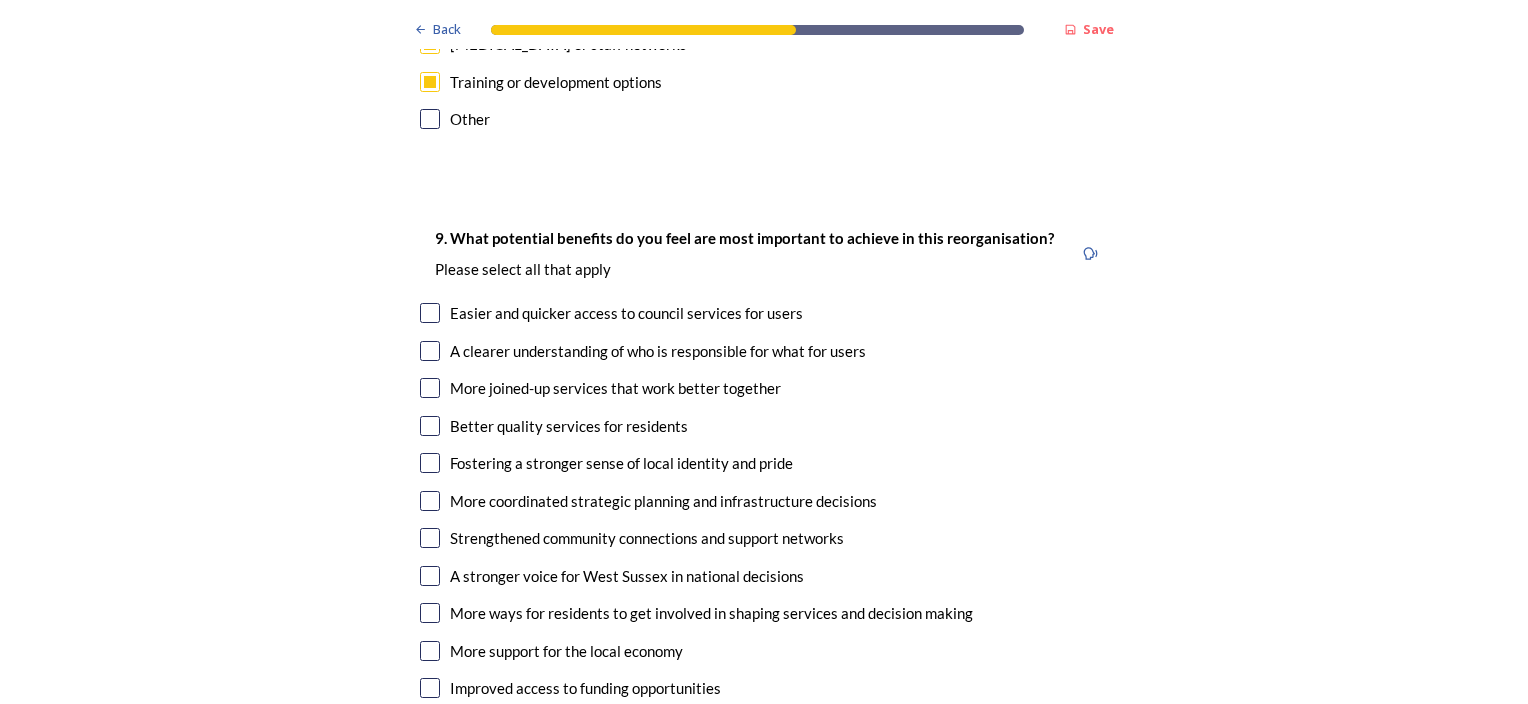 click at bounding box center [430, 388] 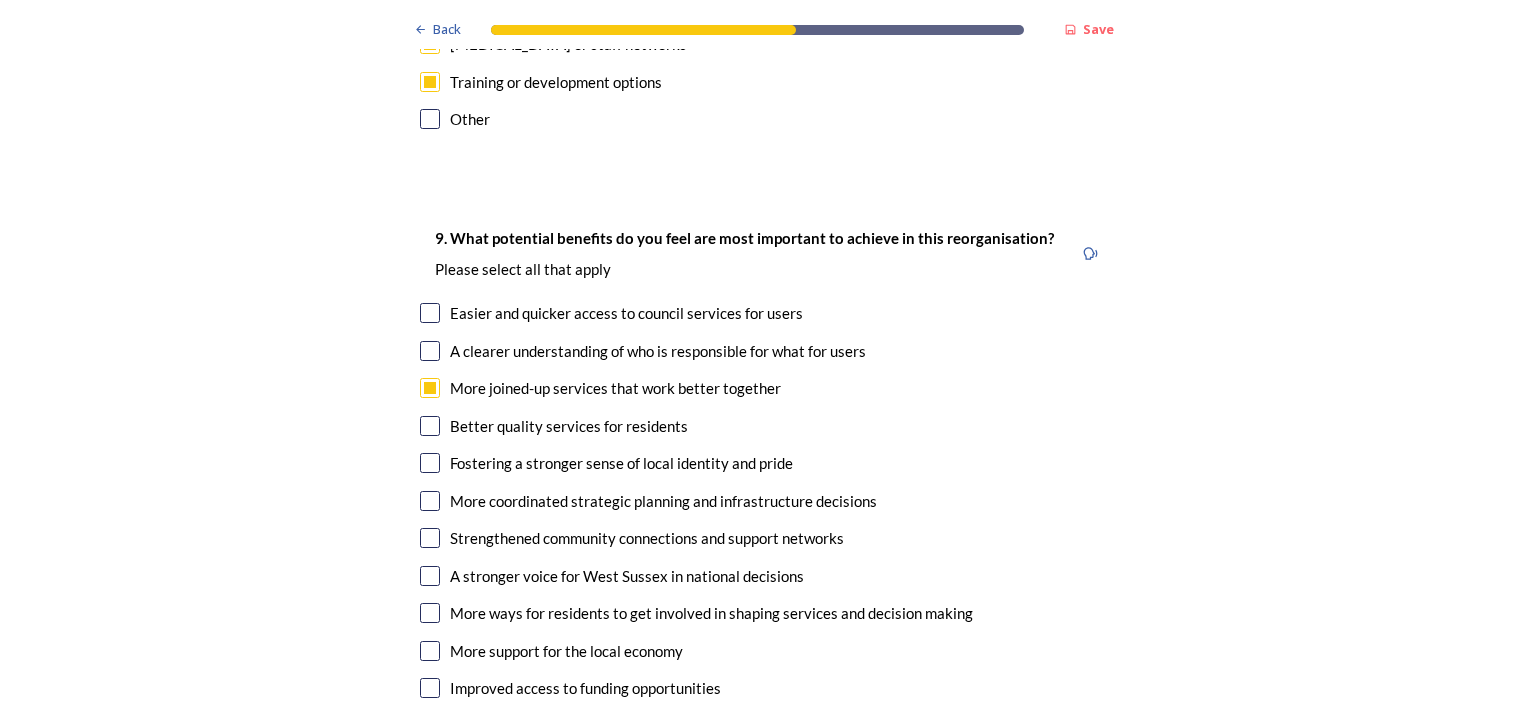 click at bounding box center (430, 426) 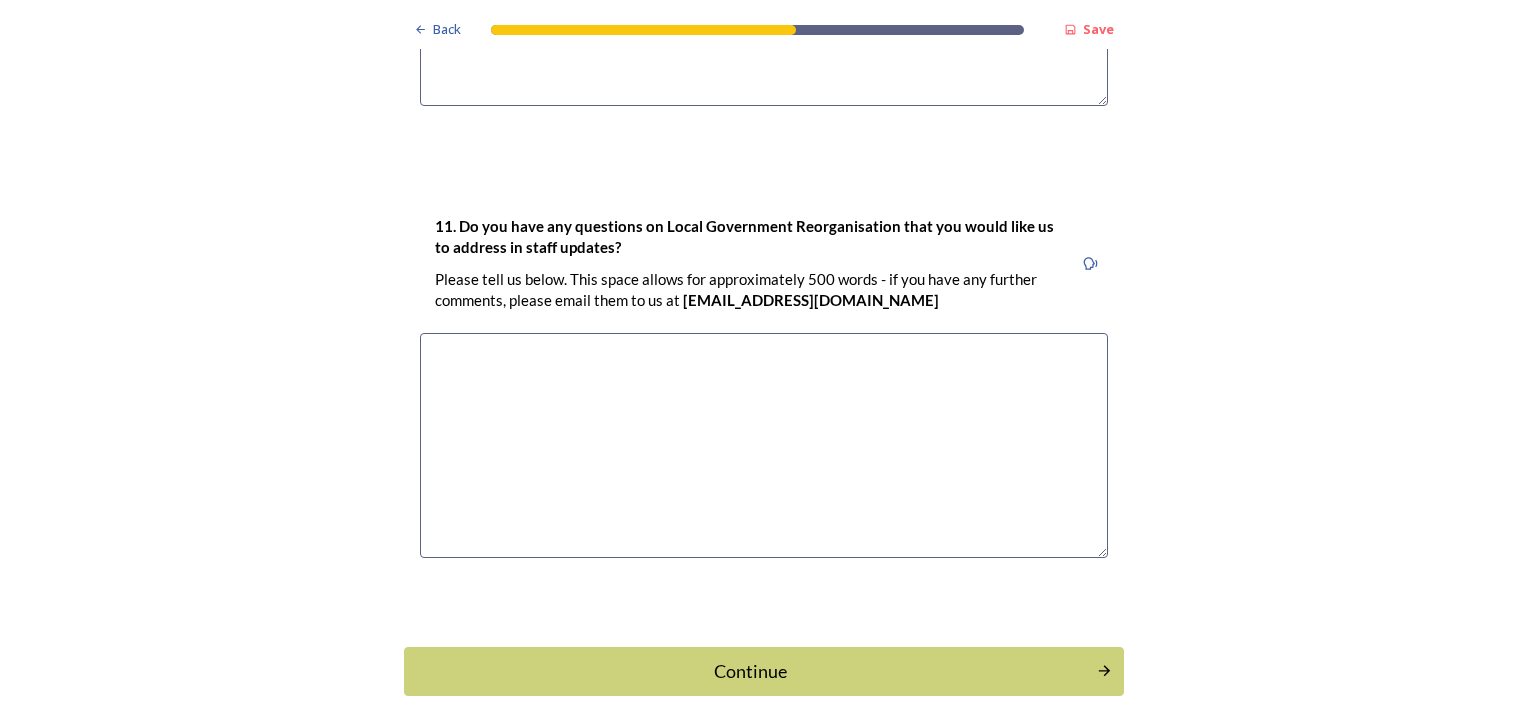 scroll, scrollTop: 6008, scrollLeft: 0, axis: vertical 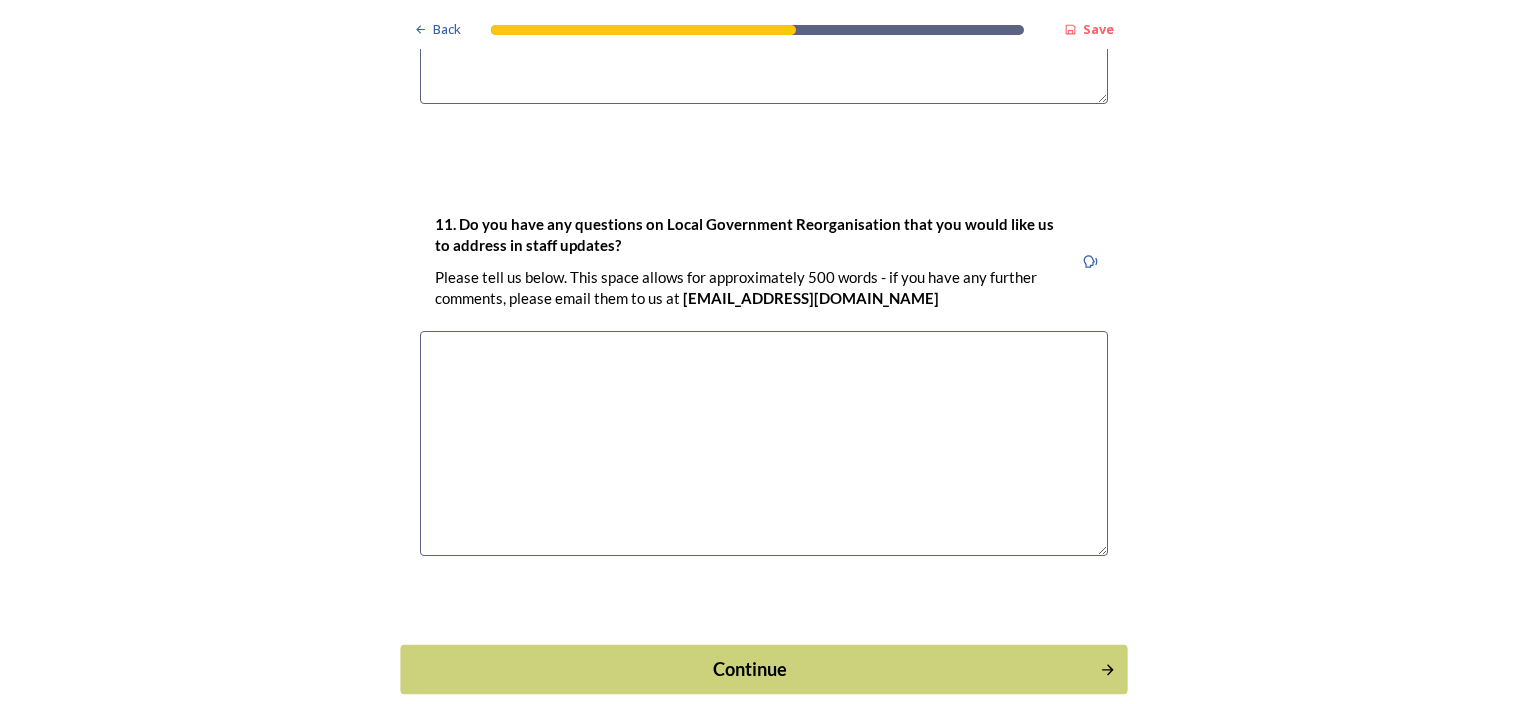 click on "Continue" at bounding box center (750, 668) 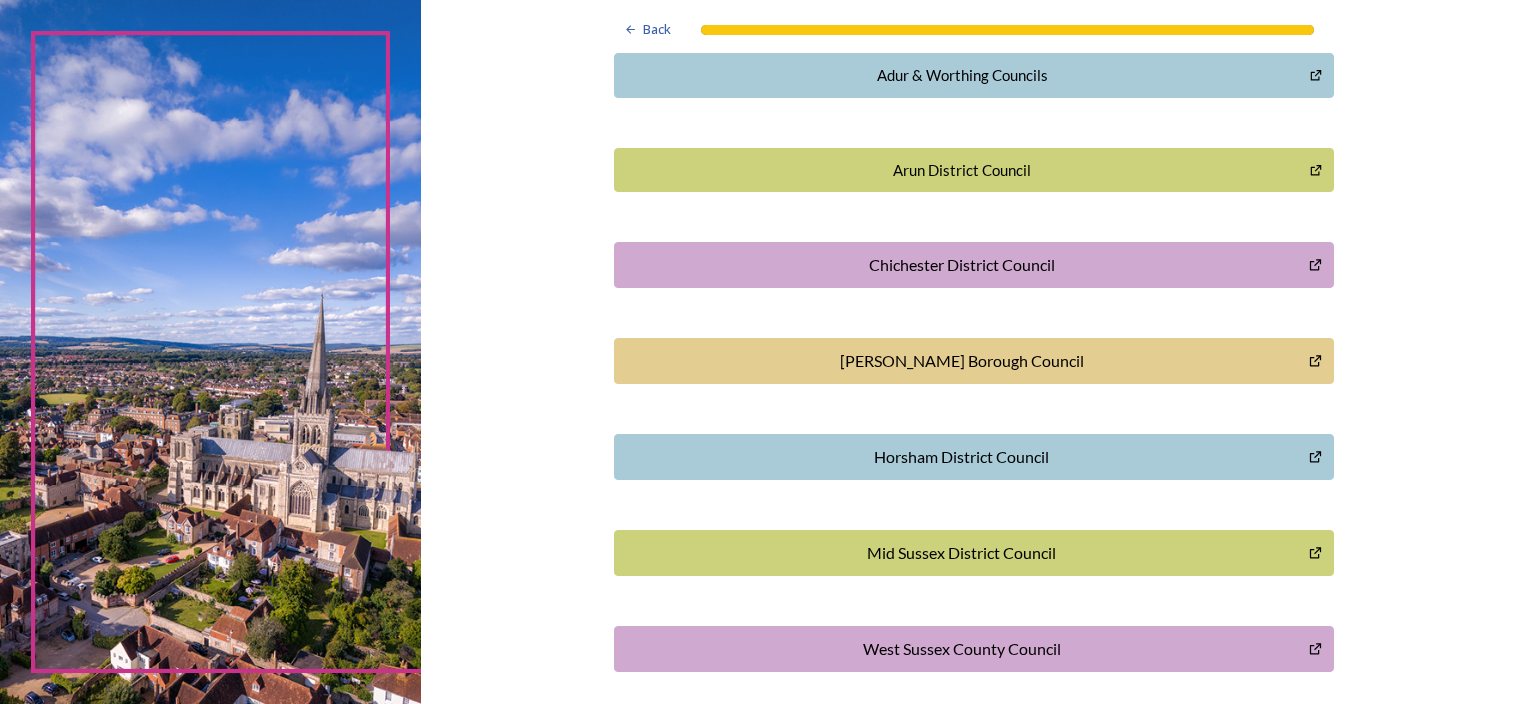 scroll, scrollTop: 581, scrollLeft: 0, axis: vertical 